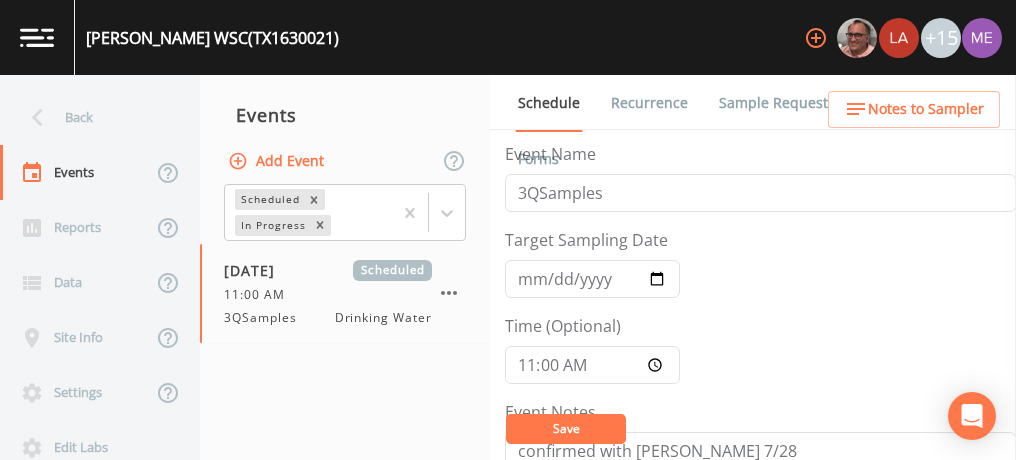 scroll, scrollTop: 0, scrollLeft: 0, axis: both 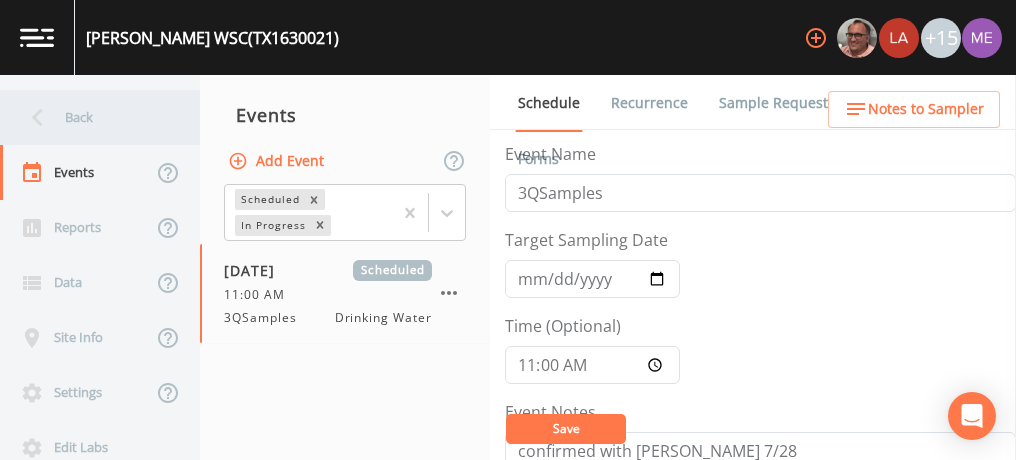 click on "Back" at bounding box center (90, 117) 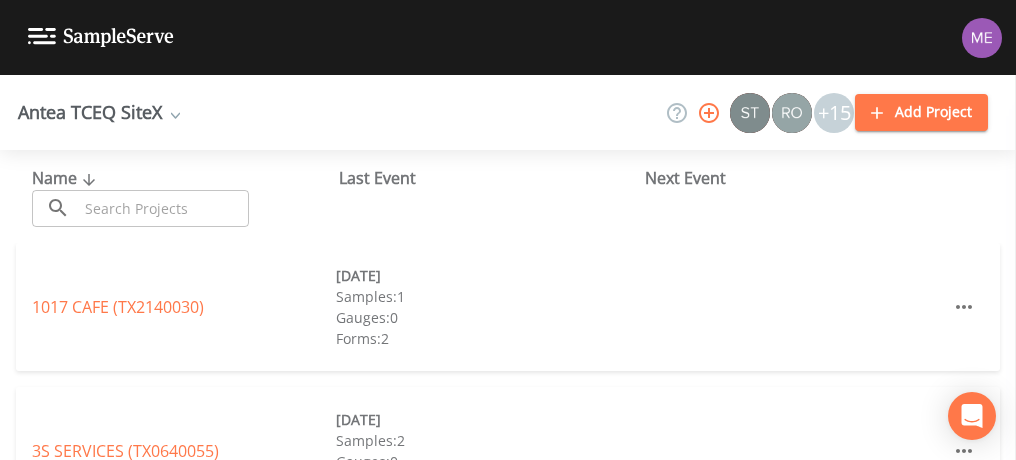 click at bounding box center [163, 208] 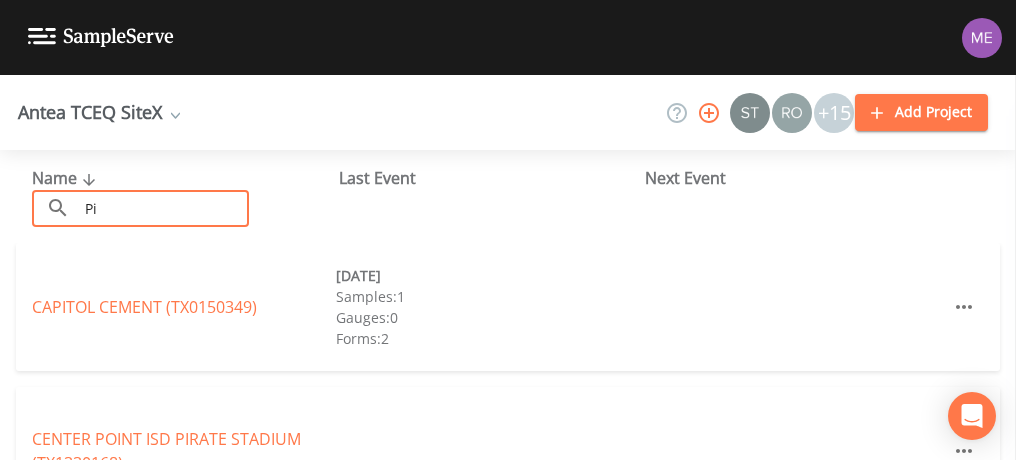 type on "P" 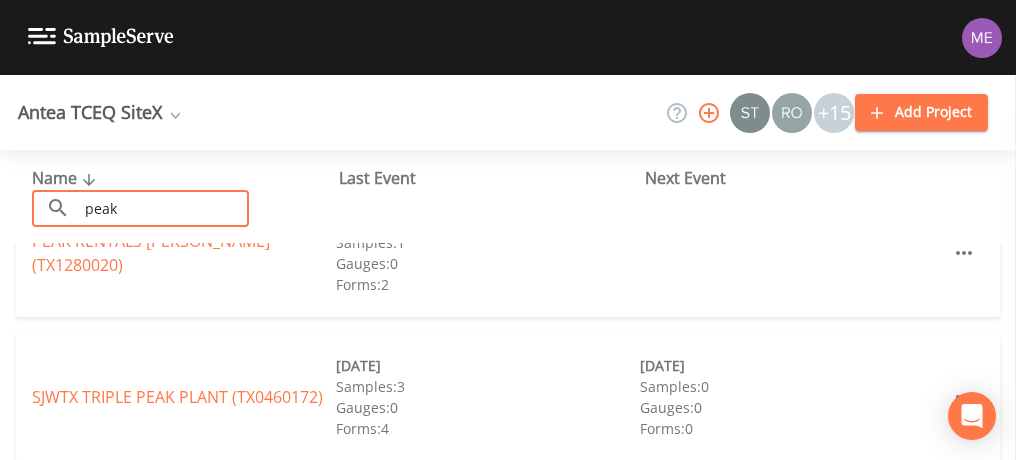 scroll, scrollTop: 214, scrollLeft: 0, axis: vertical 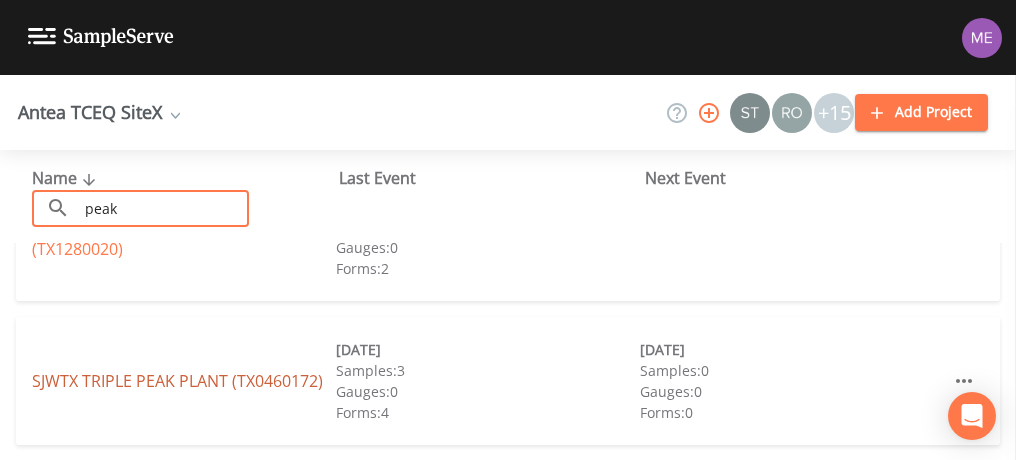 type on "peak" 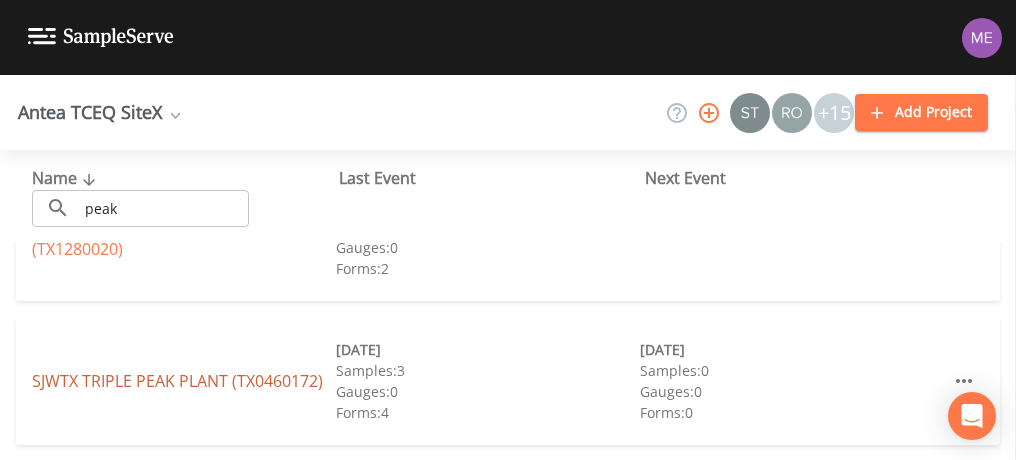 click on "SJWTX [GEOGRAPHIC_DATA]   (TX0460172)" at bounding box center [177, 381] 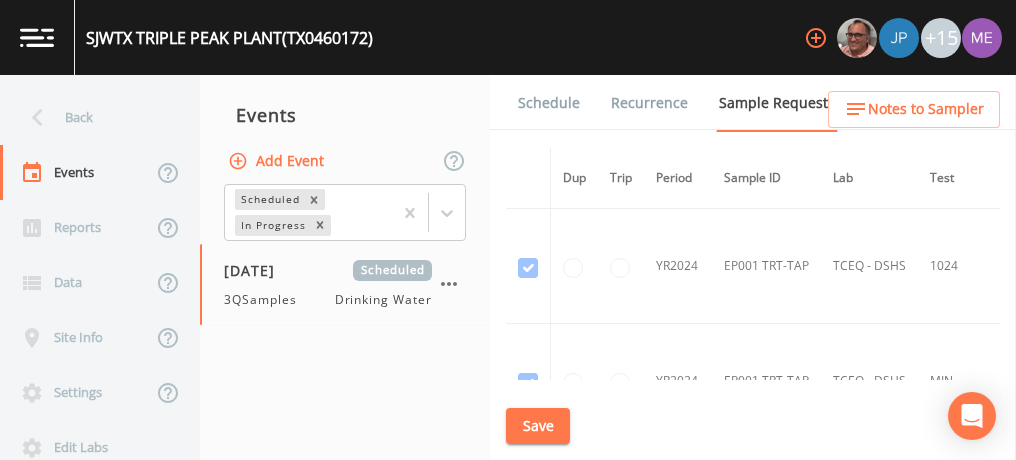 click on "EP001 TRT-TAP" at bounding box center (766, 381) 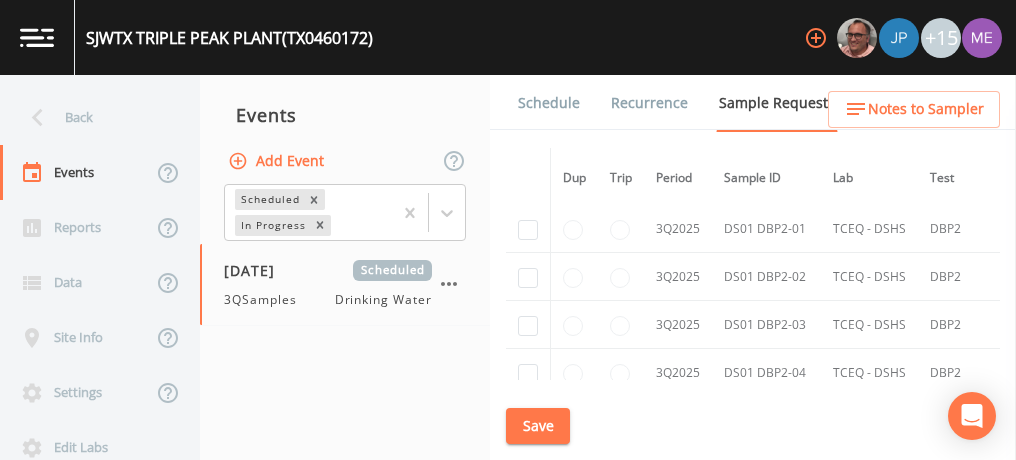 scroll, scrollTop: 18516, scrollLeft: 0, axis: vertical 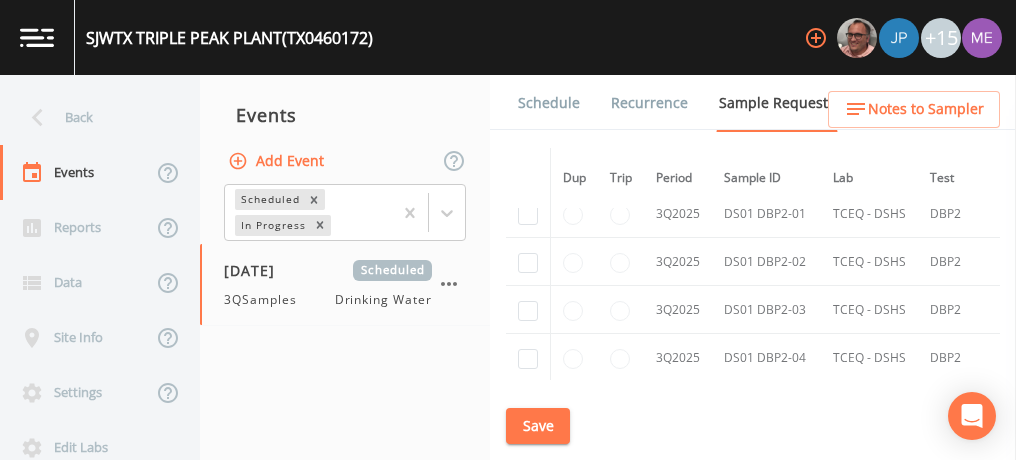 click at bounding box center [528, -10313] 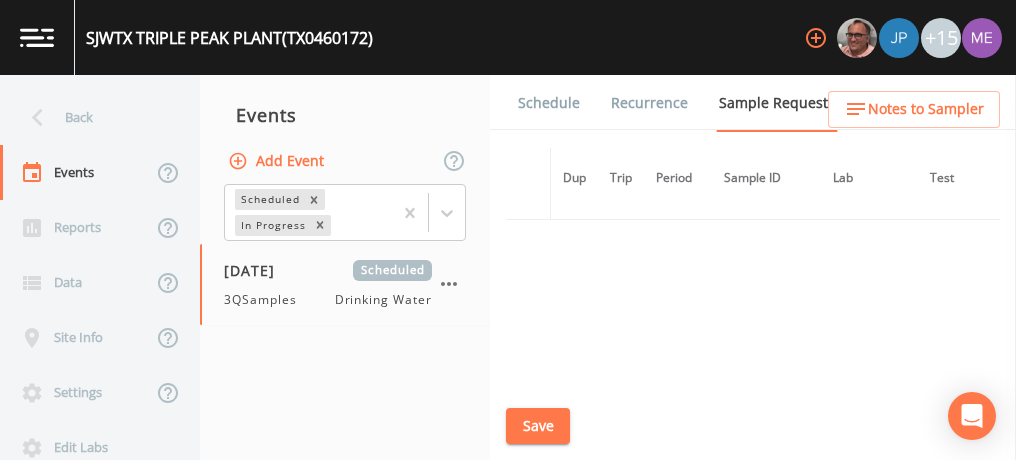 scroll, scrollTop: 15726, scrollLeft: 0, axis: vertical 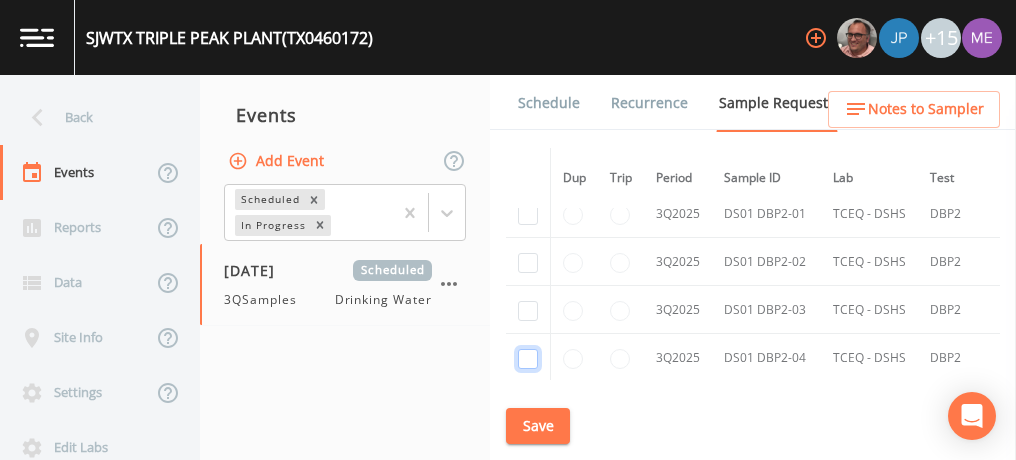 click at bounding box center (528, -8871) 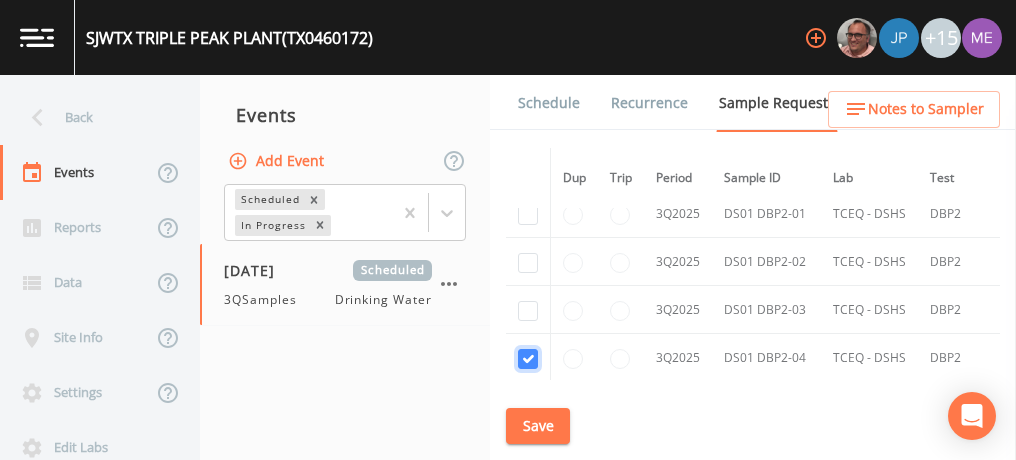 checkbox on "true" 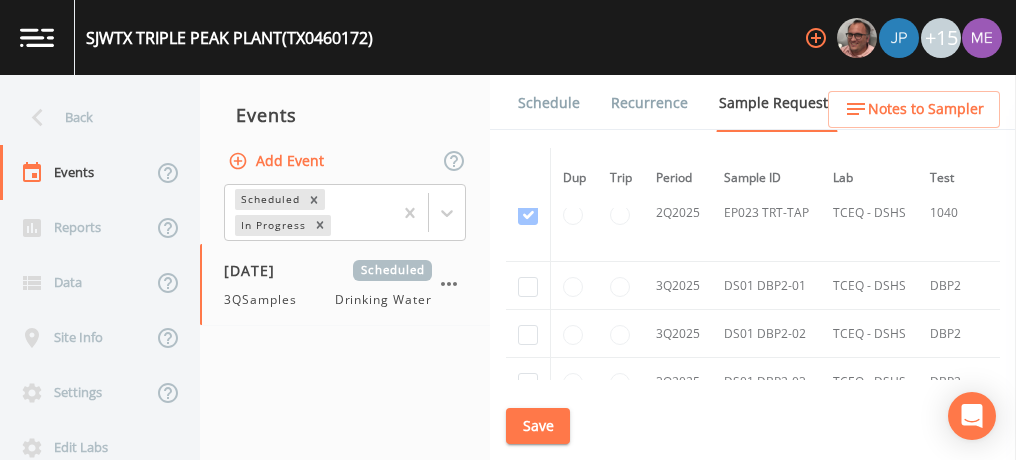 scroll, scrollTop: 15653, scrollLeft: 0, axis: vertical 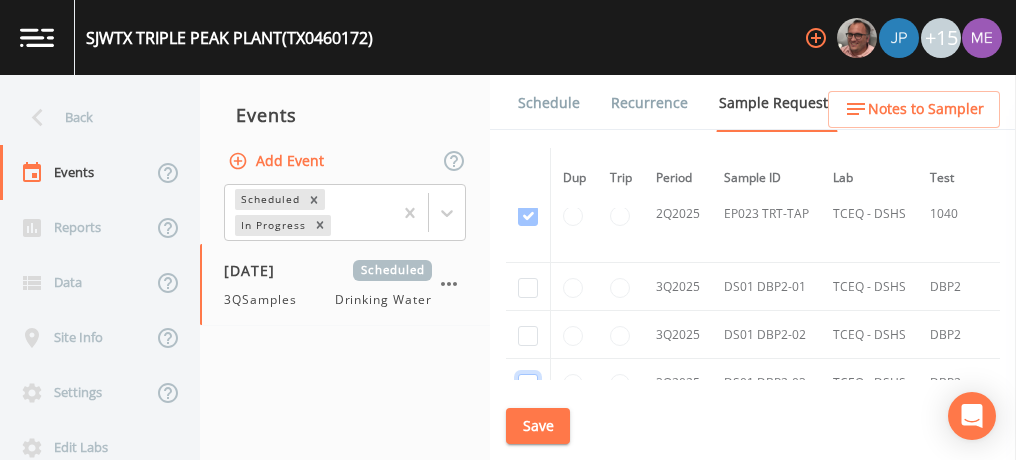 click at bounding box center [528, -8895] 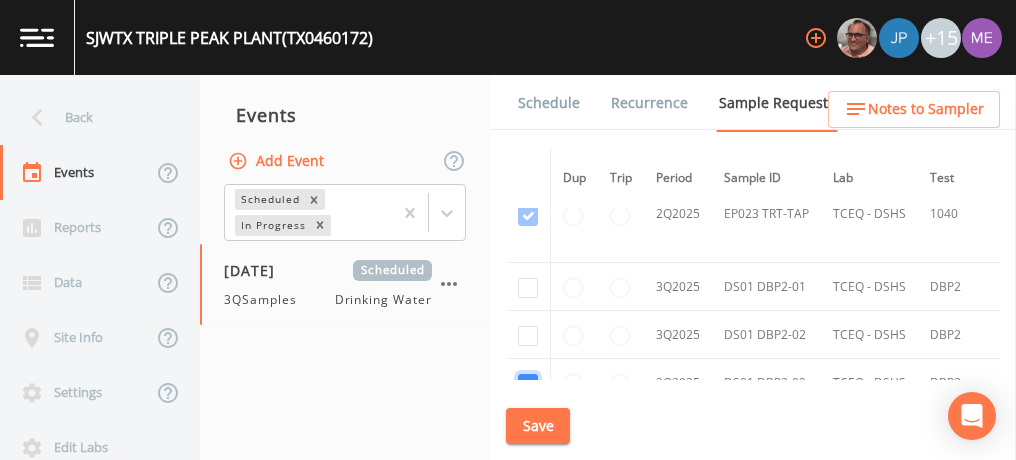 checkbox on "true" 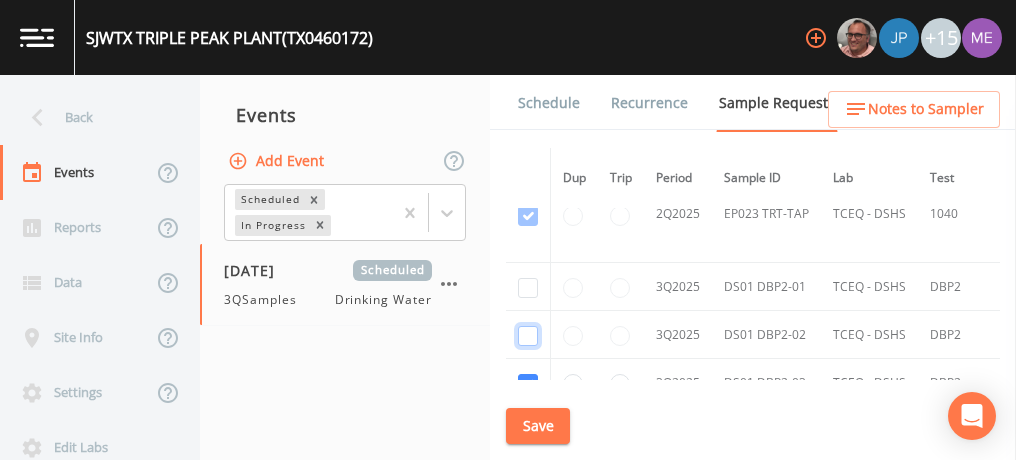 click at bounding box center (528, -8992) 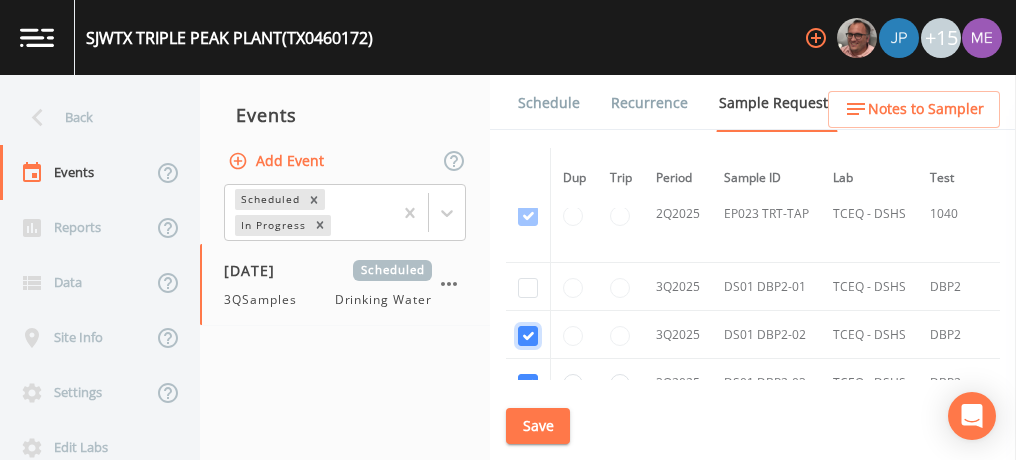 checkbox on "true" 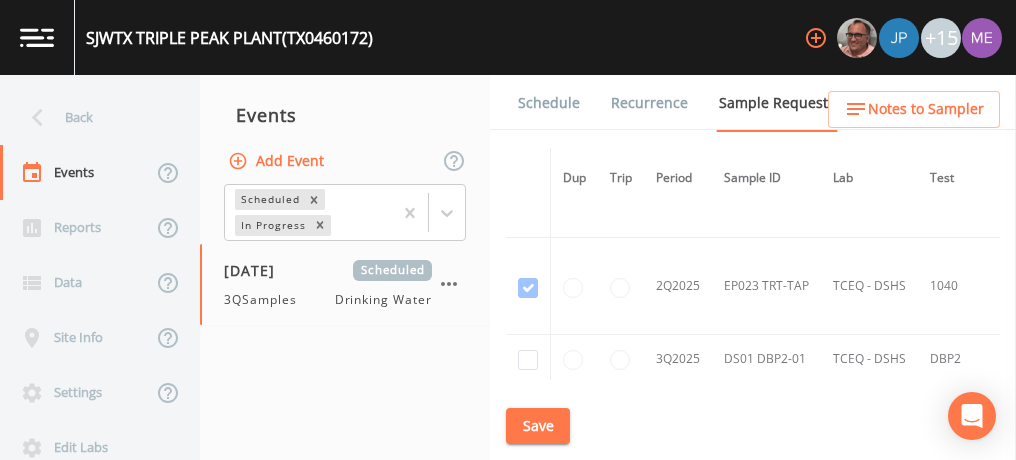 scroll, scrollTop: 15580, scrollLeft: 0, axis: vertical 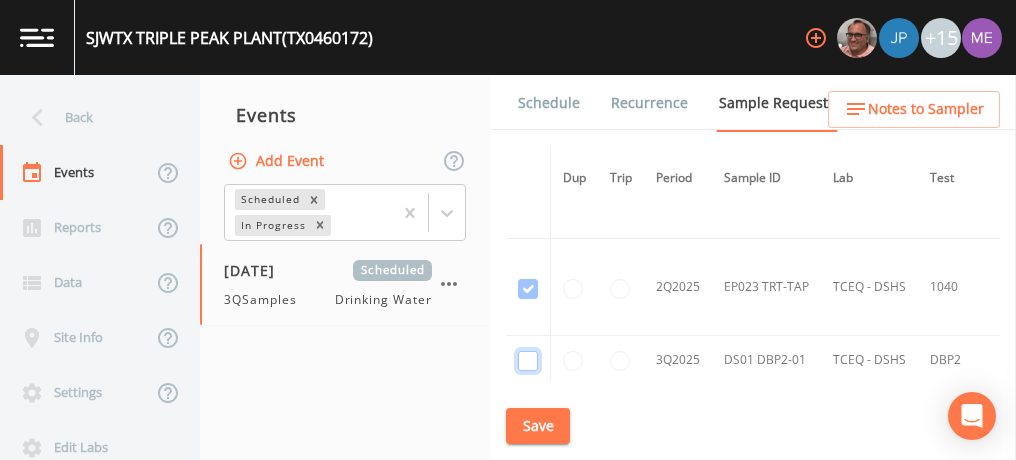 click at bounding box center [528, -9016] 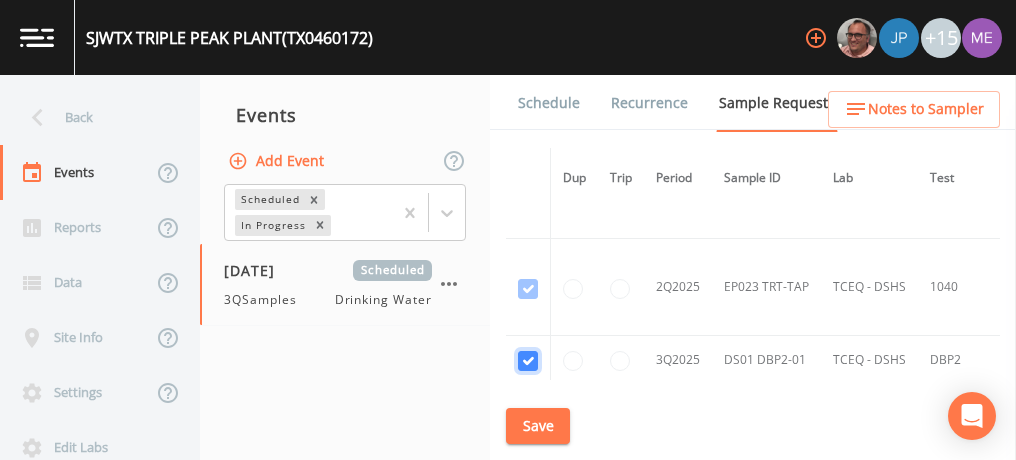 checkbox on "true" 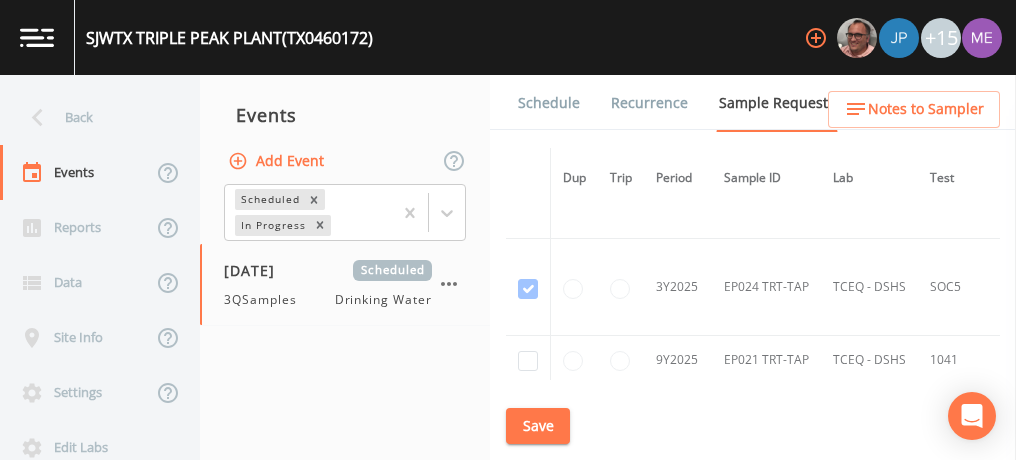 scroll, scrollTop: 14566, scrollLeft: 0, axis: vertical 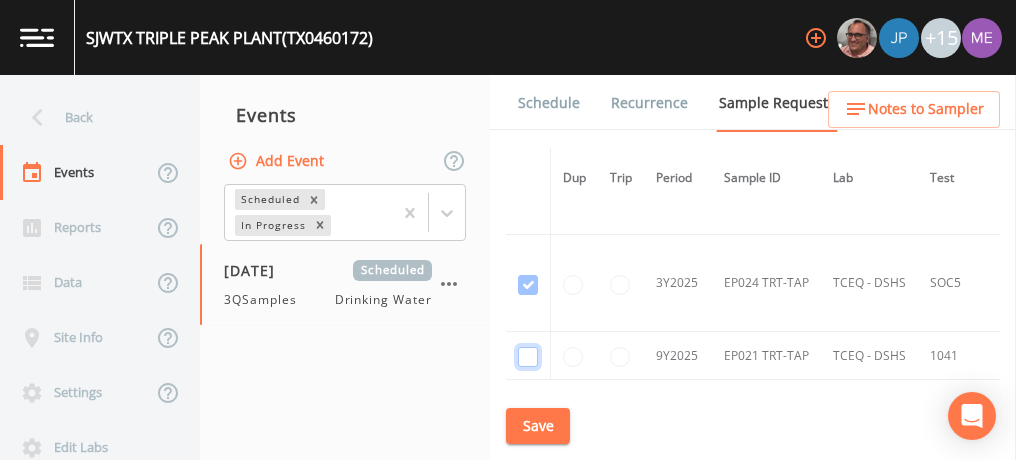 click at bounding box center [528, 357] 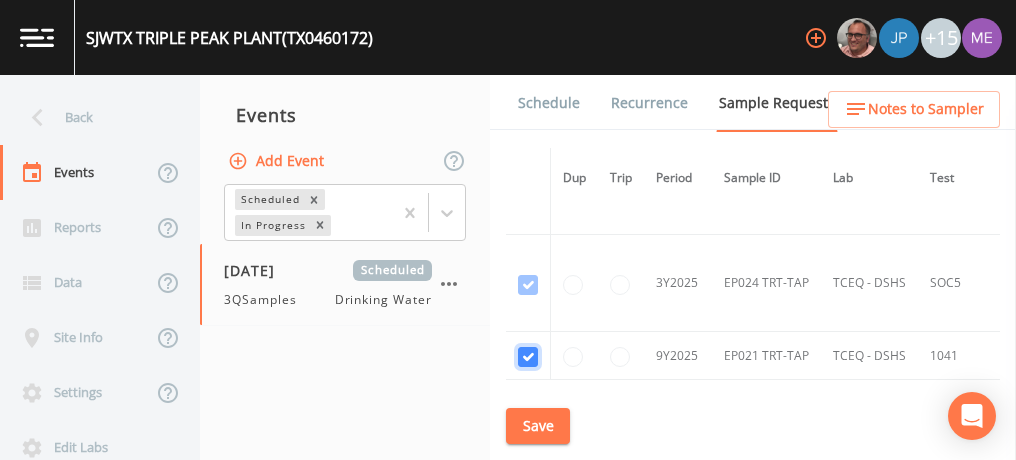 checkbox on "true" 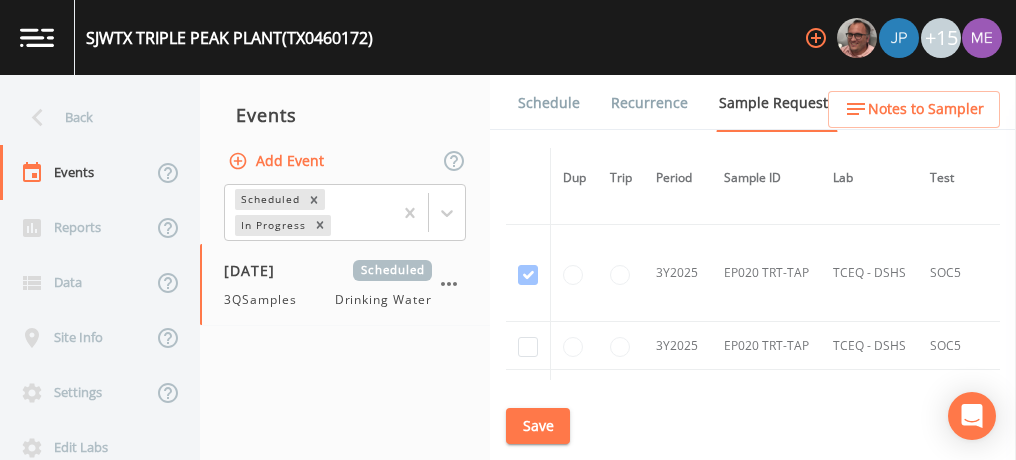 scroll, scrollTop: 12782, scrollLeft: 0, axis: vertical 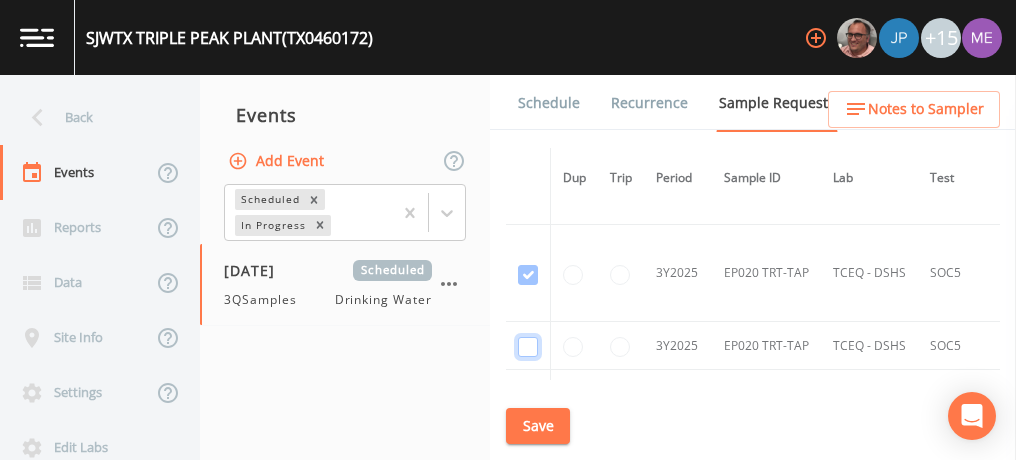 click at bounding box center (528, 275) 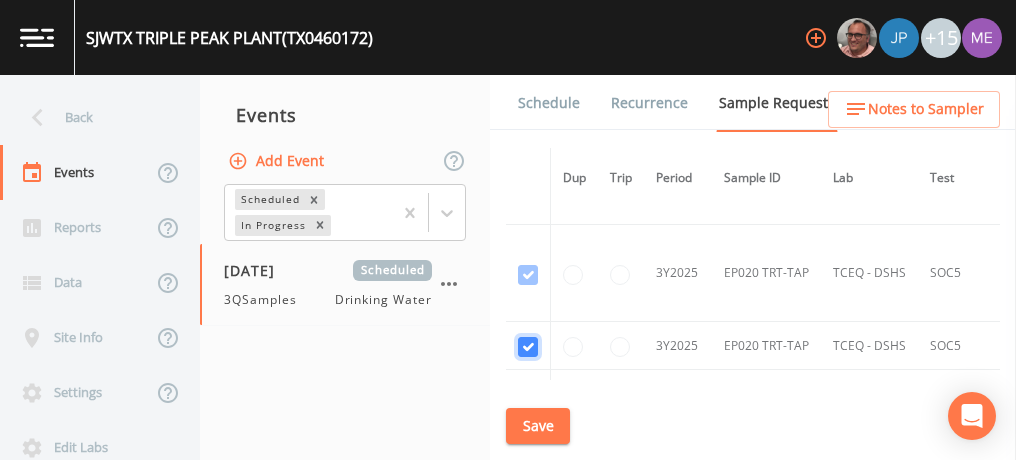 checkbox on "true" 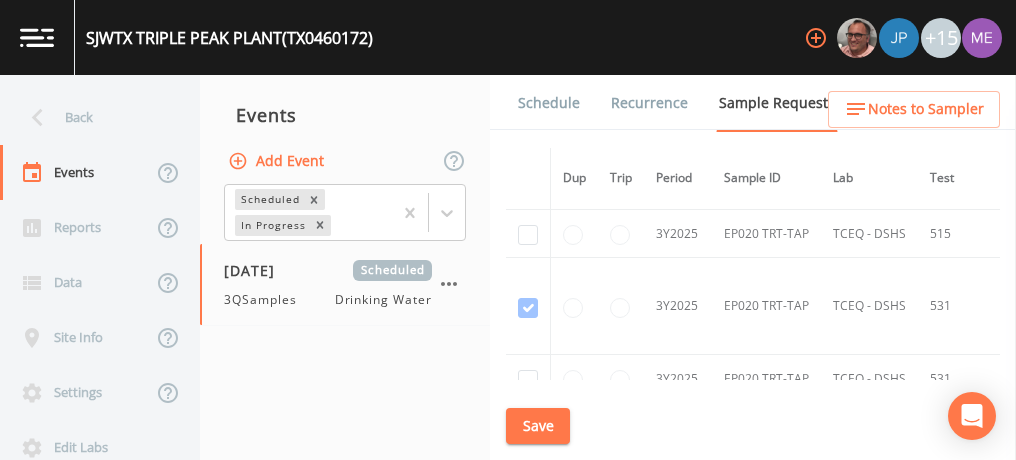 scroll, scrollTop: 12404, scrollLeft: 0, axis: vertical 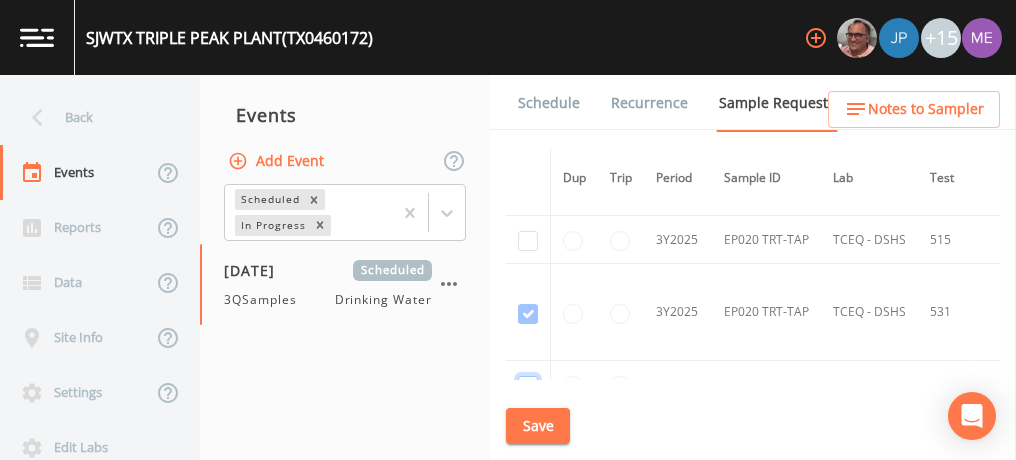 click at bounding box center (528, 314) 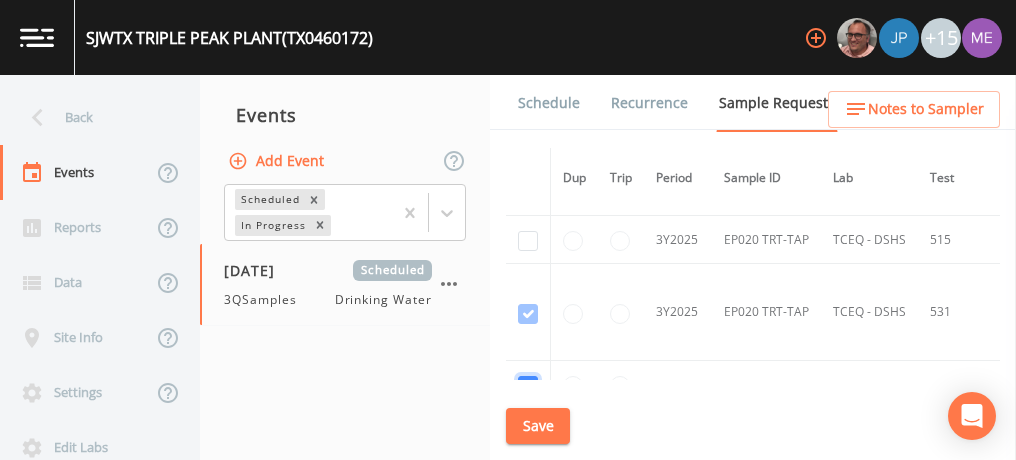 checkbox on "true" 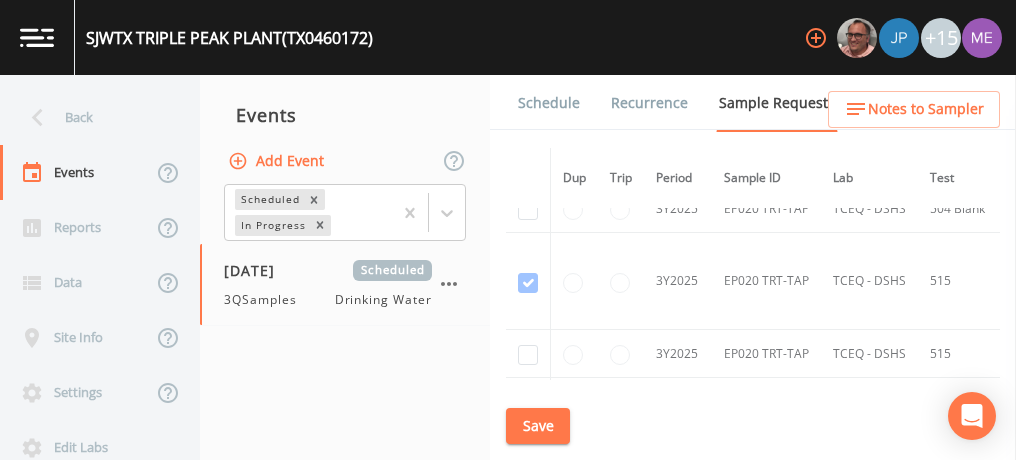 scroll, scrollTop: 12284, scrollLeft: 0, axis: vertical 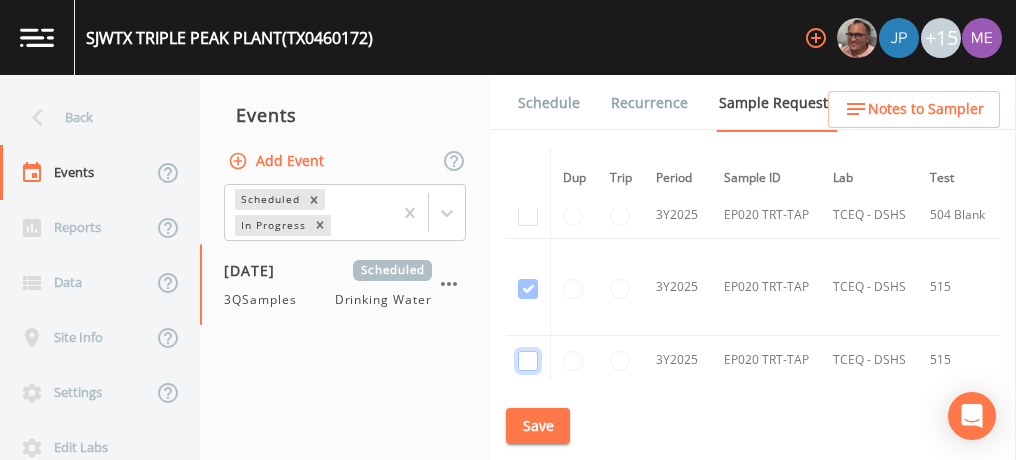 click at bounding box center [528, 289] 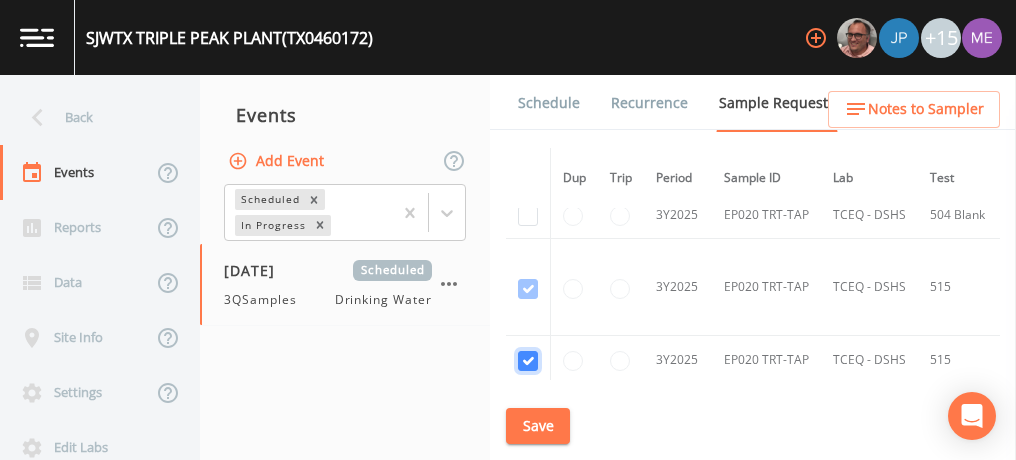 checkbox on "true" 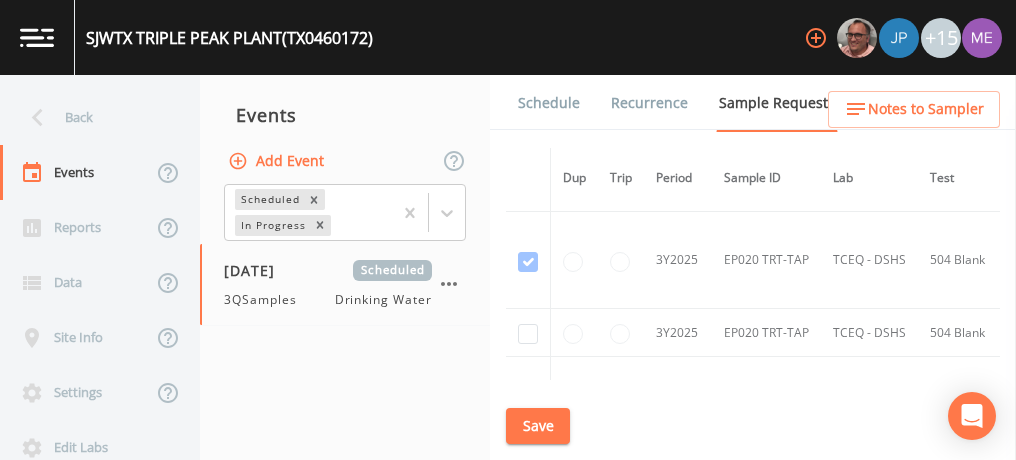 scroll, scrollTop: 12116, scrollLeft: 0, axis: vertical 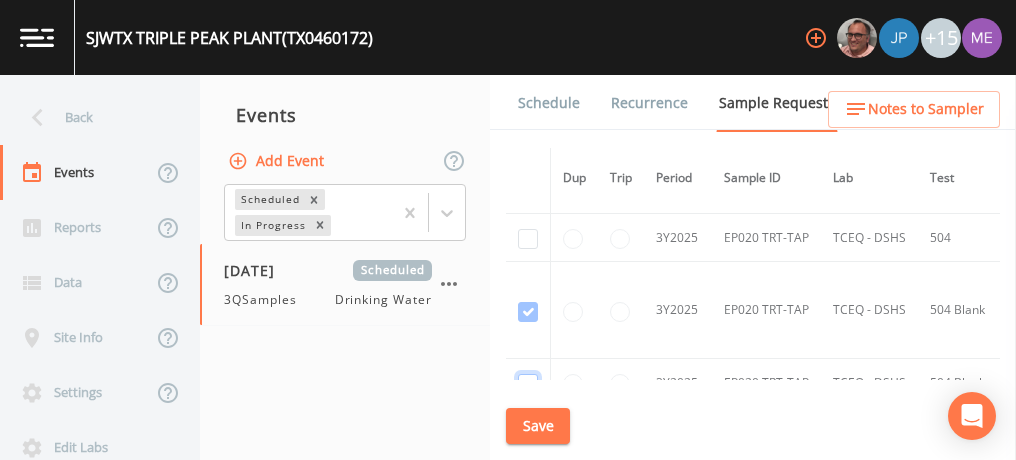 click at bounding box center [528, 312] 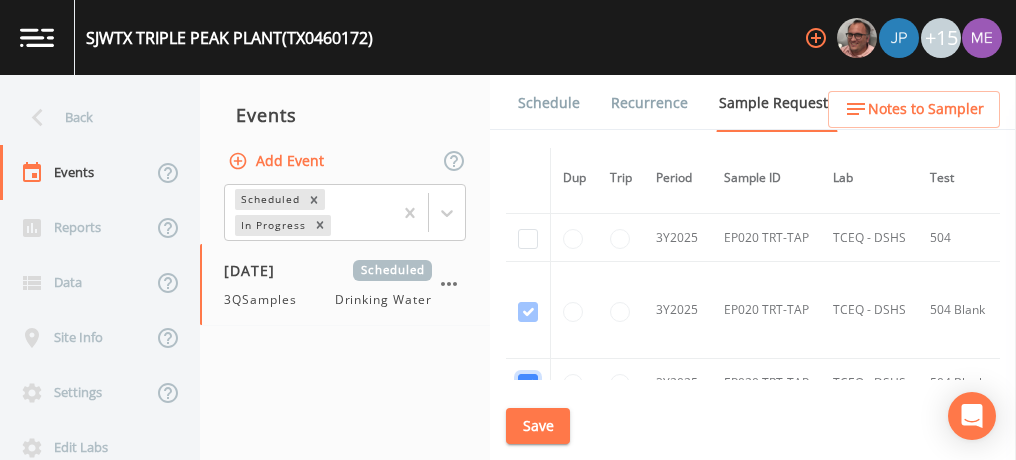 checkbox on "true" 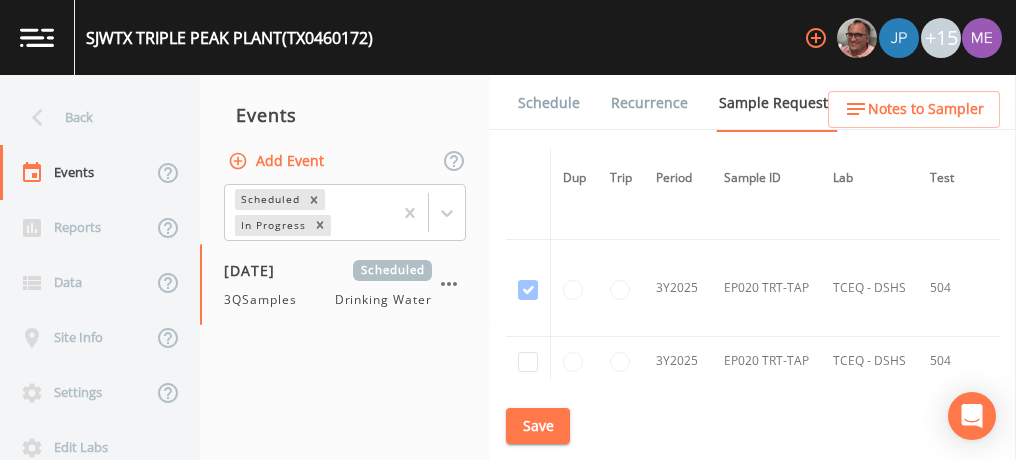 scroll, scrollTop: 11970, scrollLeft: 0, axis: vertical 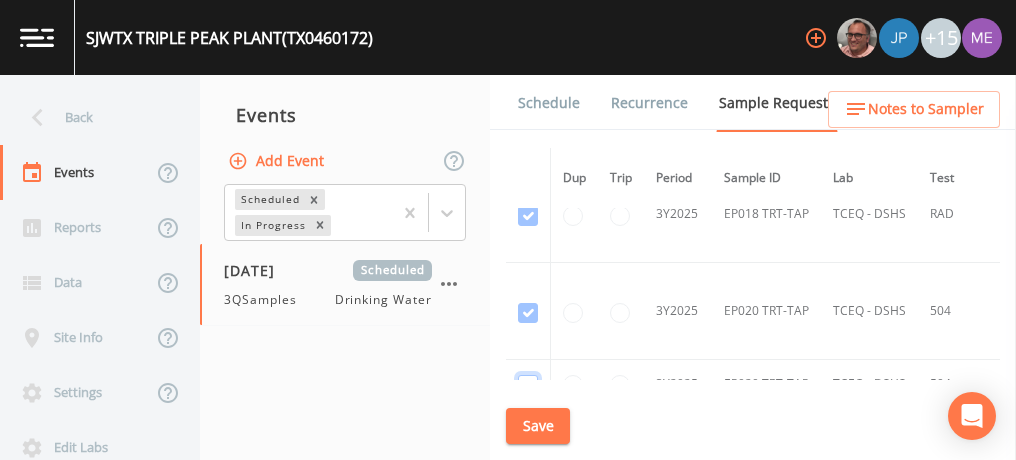 click at bounding box center (528, 313) 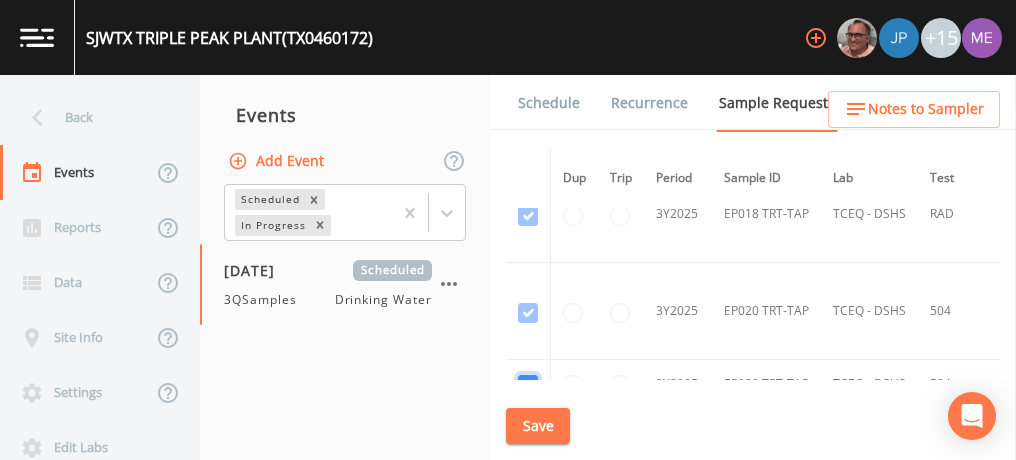 checkbox on "true" 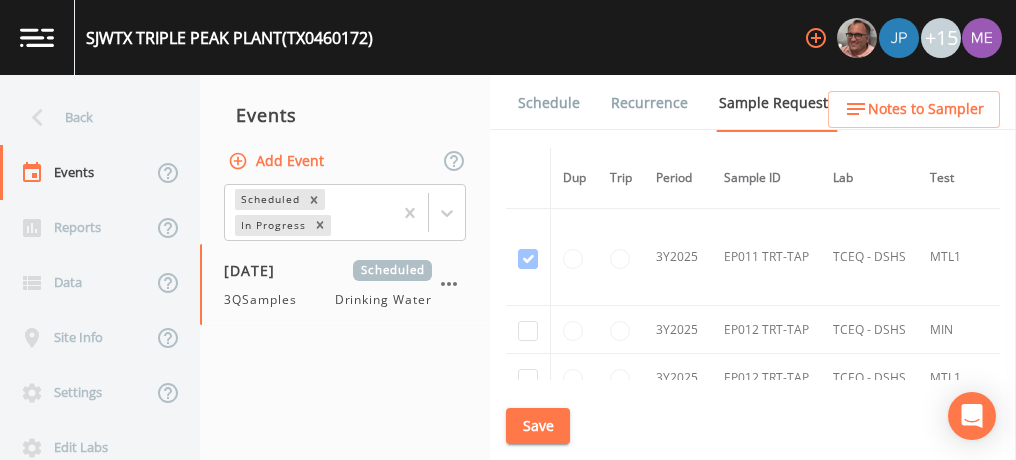 scroll, scrollTop: 11721, scrollLeft: 0, axis: vertical 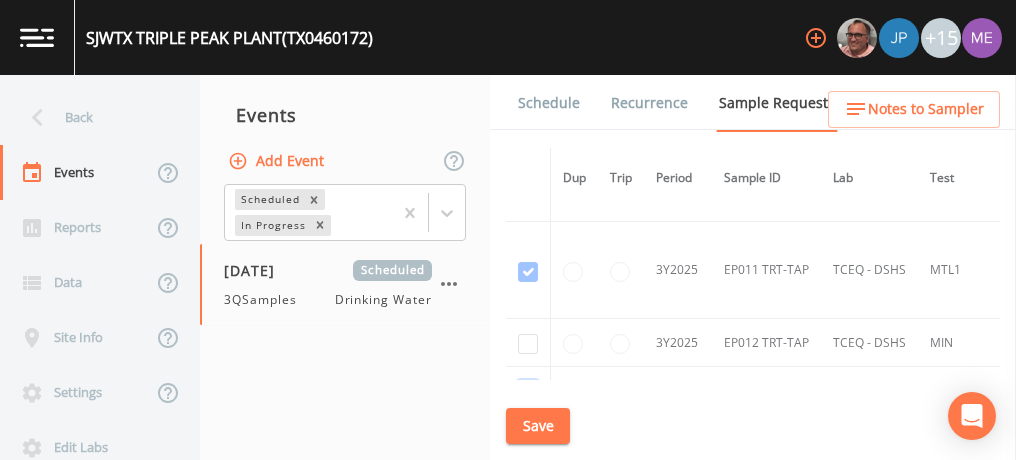 click at bounding box center (528, 392) 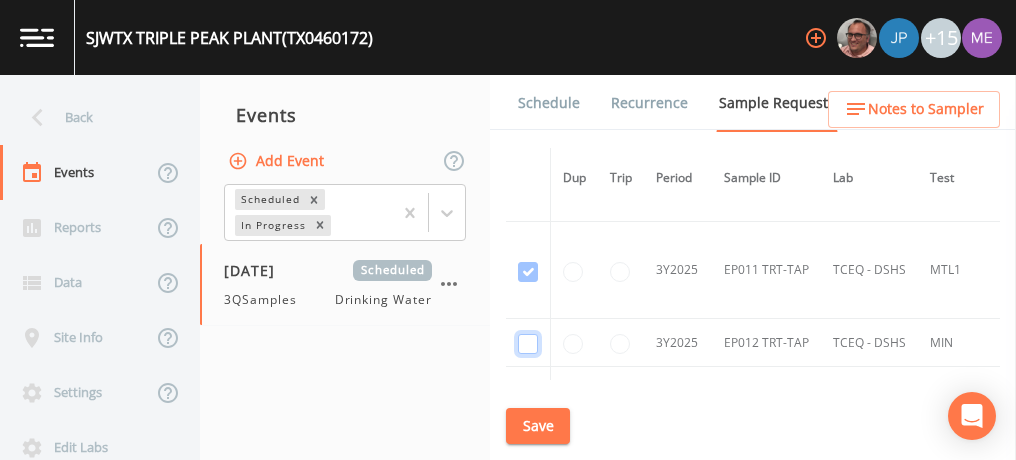 click at bounding box center [528, 344] 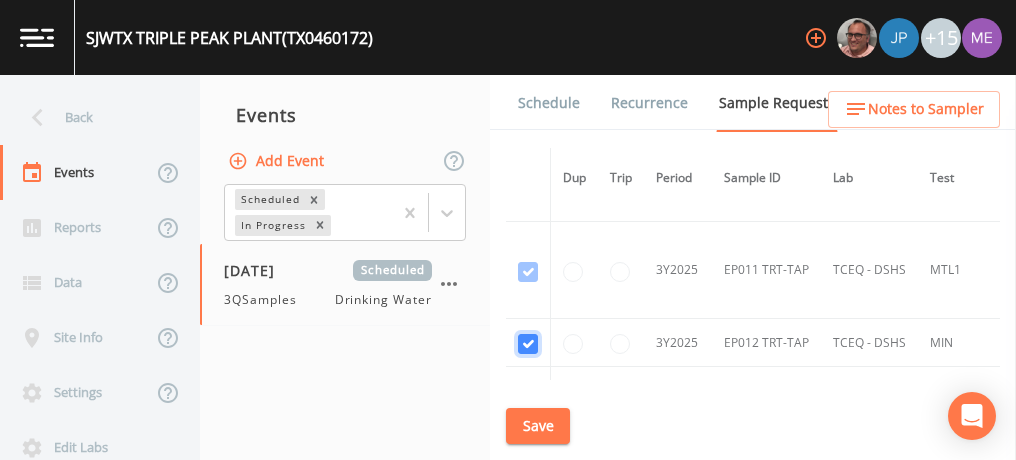 checkbox on "true" 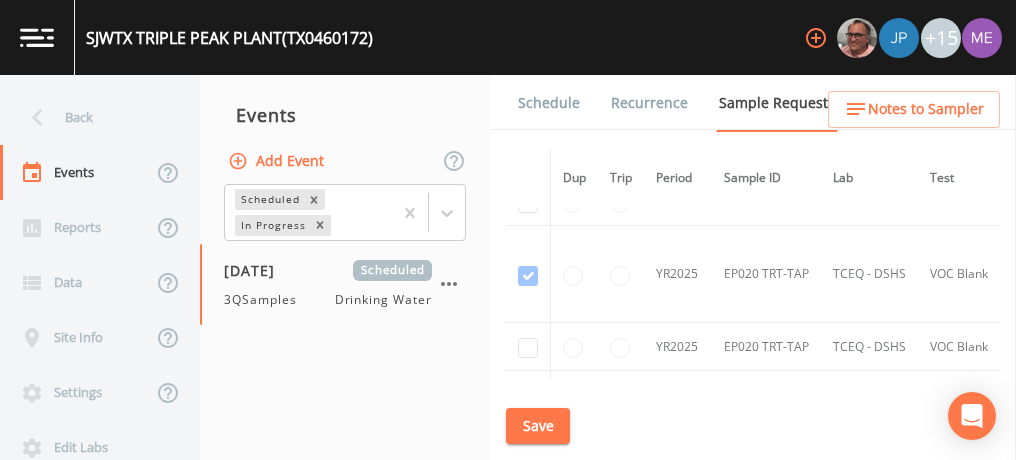 scroll, scrollTop: 10213, scrollLeft: 0, axis: vertical 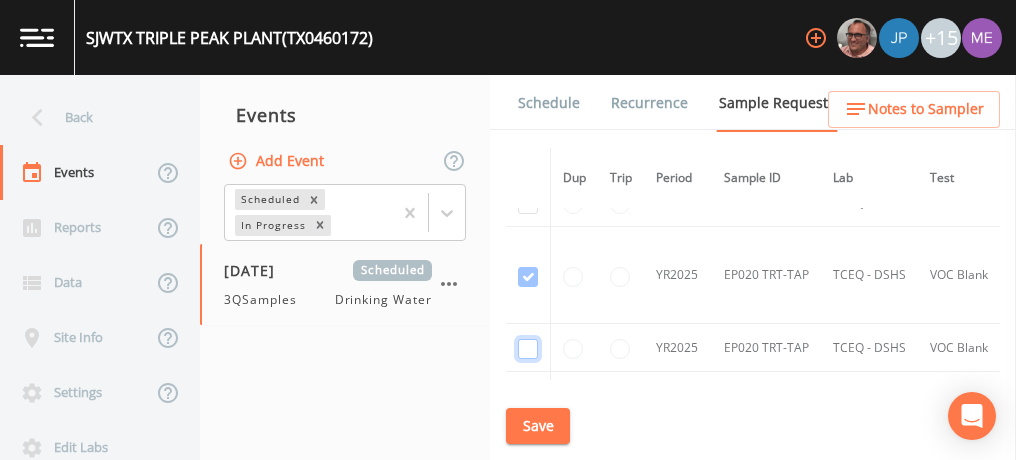click at bounding box center (528, -7529) 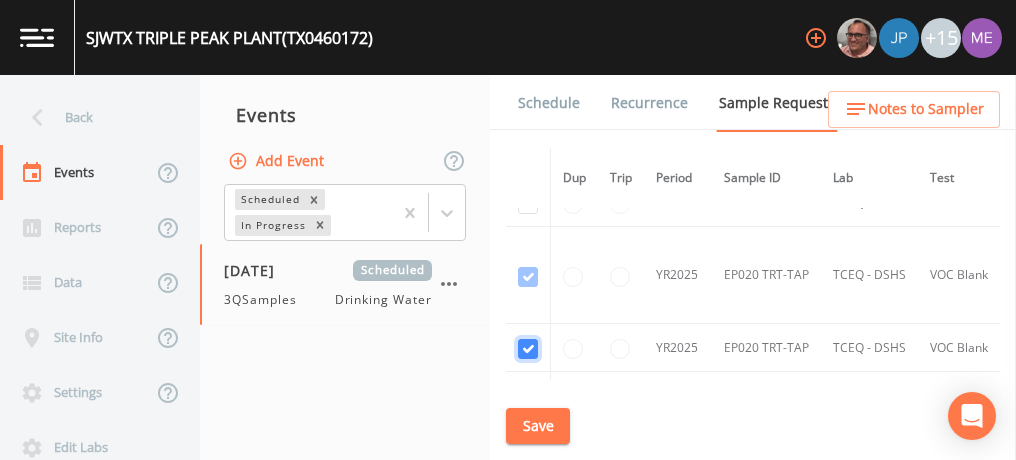 checkbox on "true" 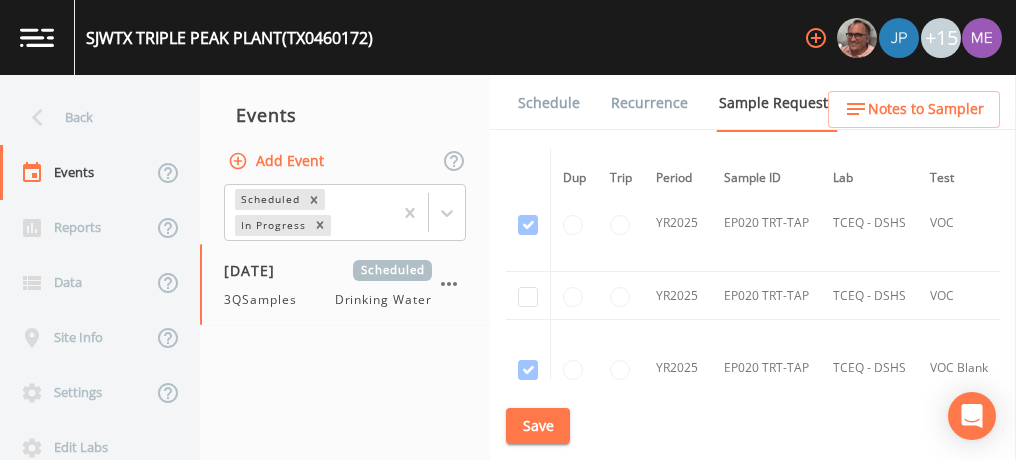 scroll, scrollTop: 10064, scrollLeft: 0, axis: vertical 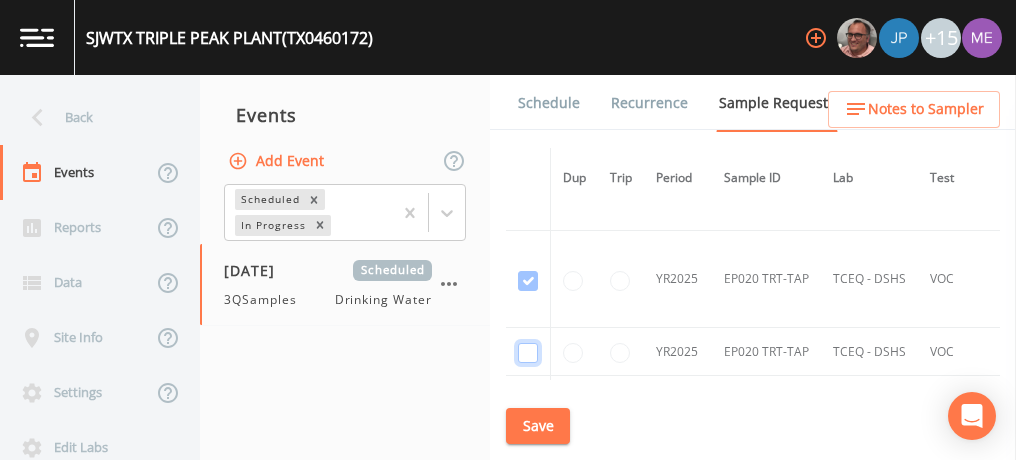 click at bounding box center [528, -7477] 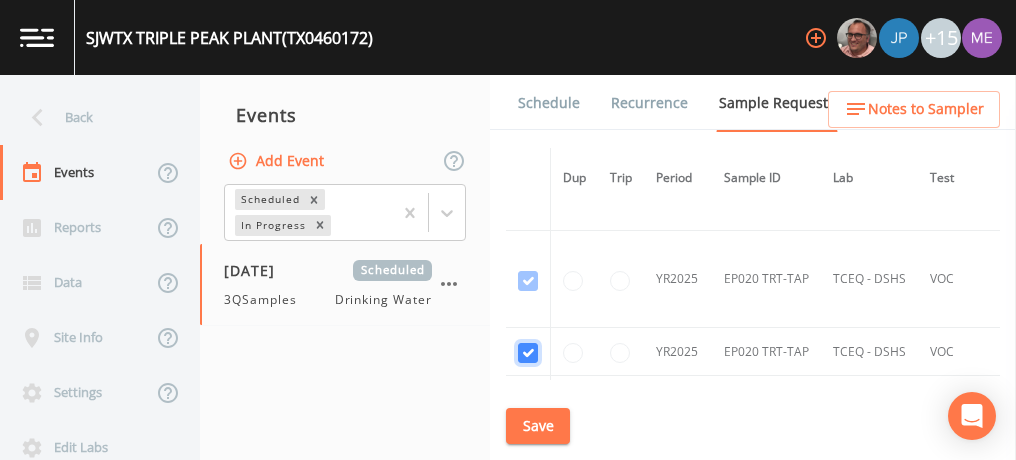 checkbox on "true" 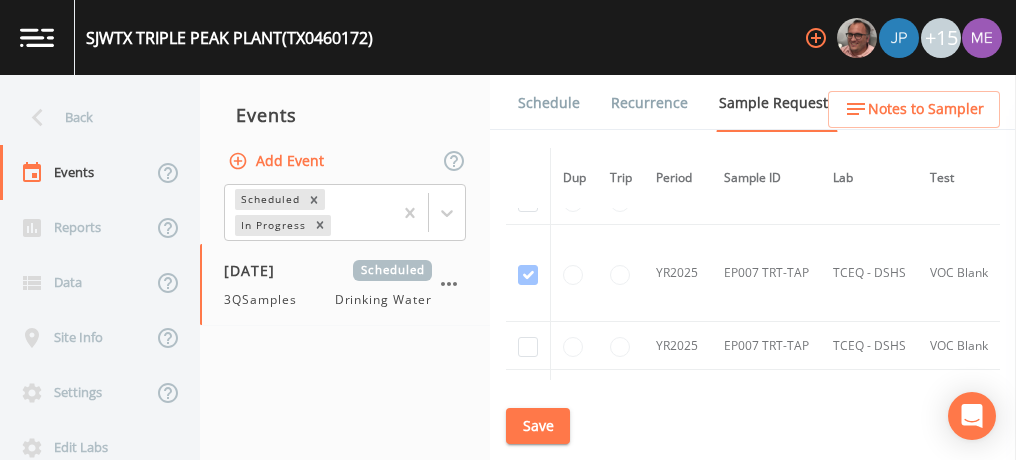 scroll, scrollTop: 9240, scrollLeft: 0, axis: vertical 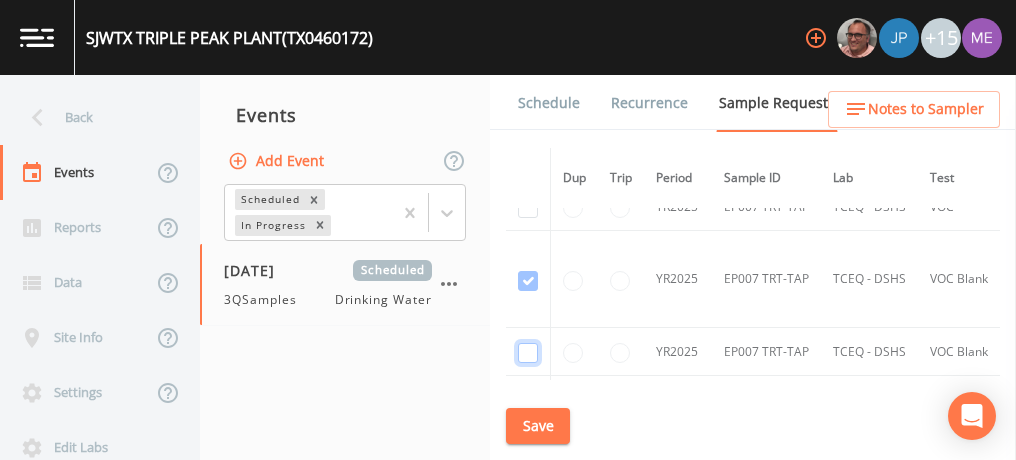 click at bounding box center [528, -7914] 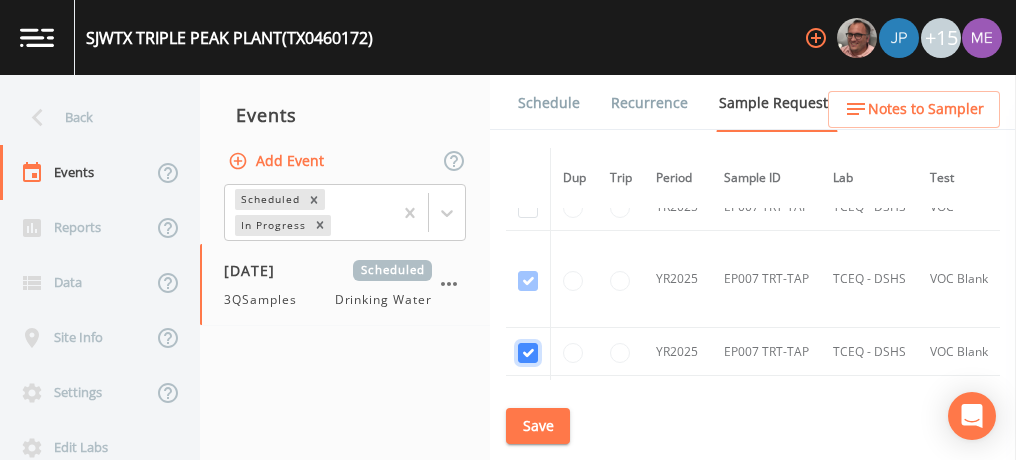 checkbox on "true" 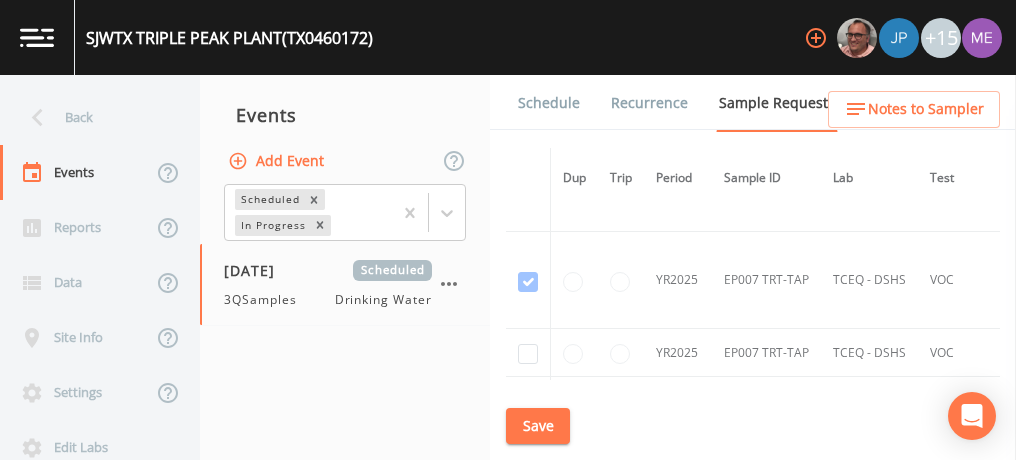 scroll, scrollTop: 9090, scrollLeft: 0, axis: vertical 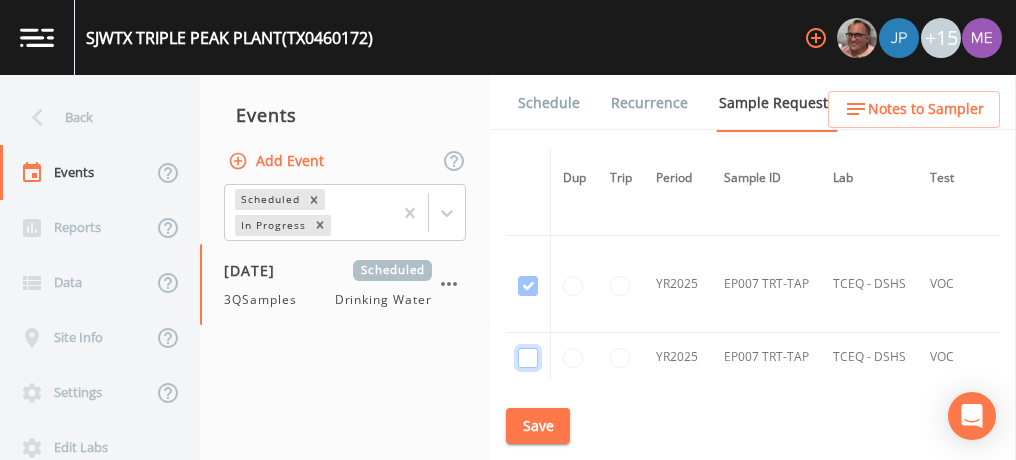 click at bounding box center [528, -7861] 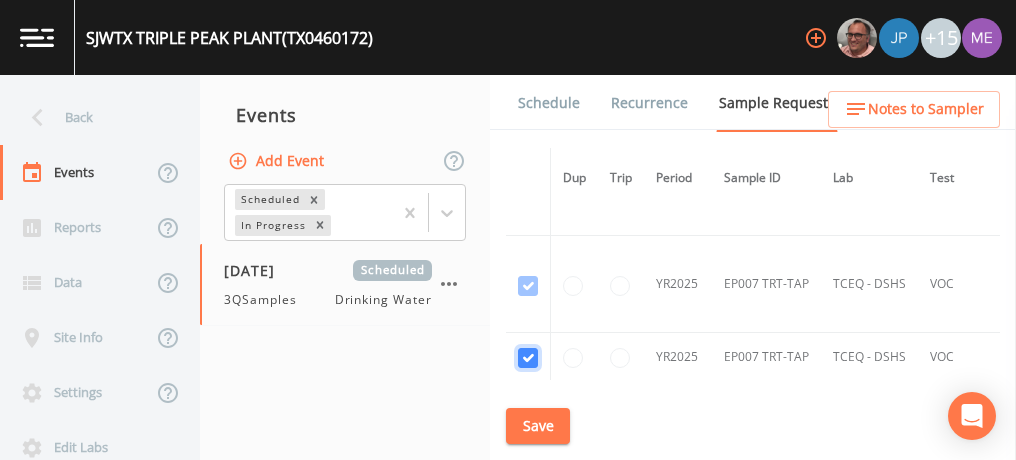 checkbox on "true" 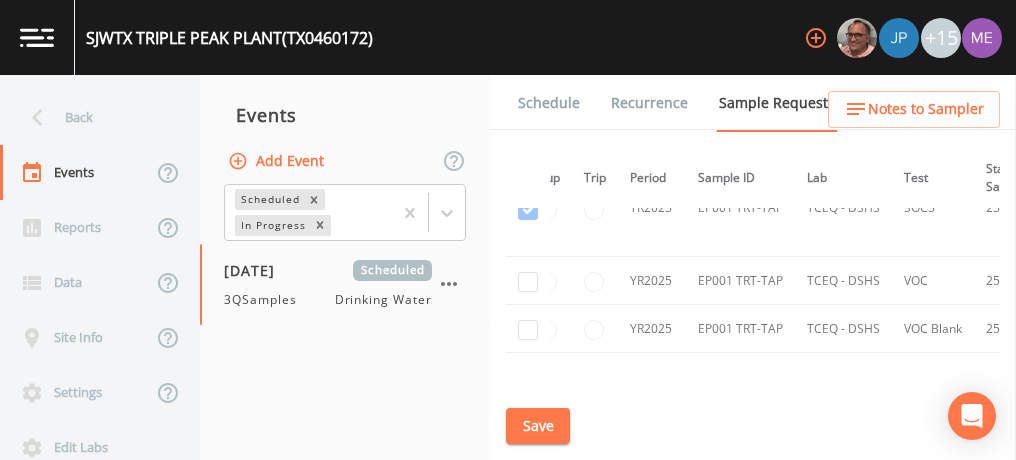 scroll, scrollTop: 8581, scrollLeft: 26, axis: both 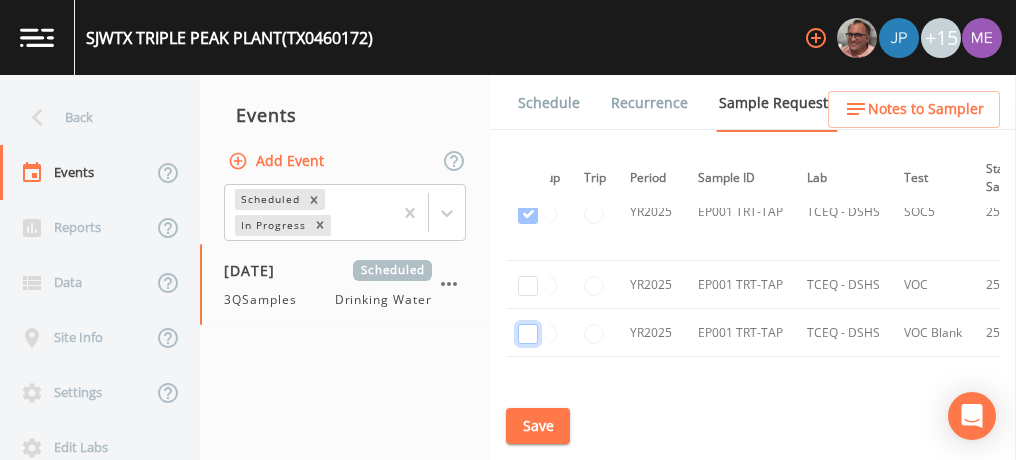 click at bounding box center [528, -7837] 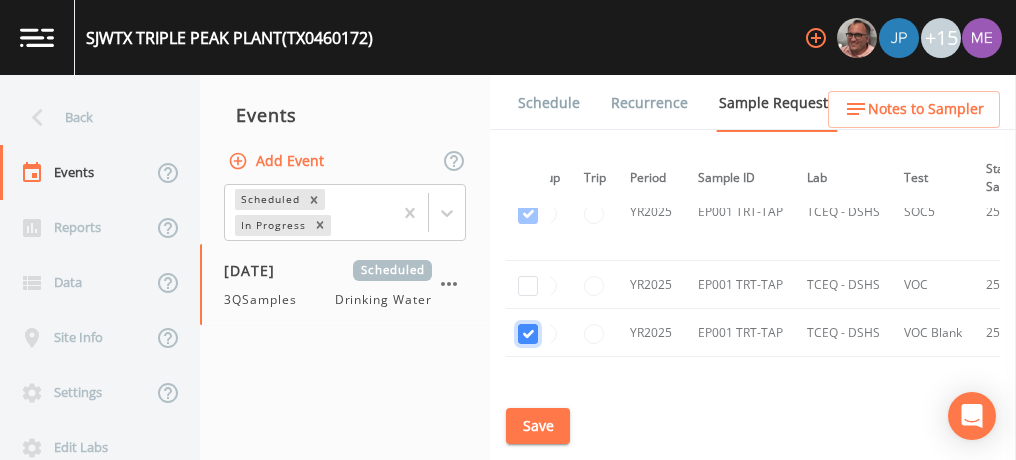 checkbox on "true" 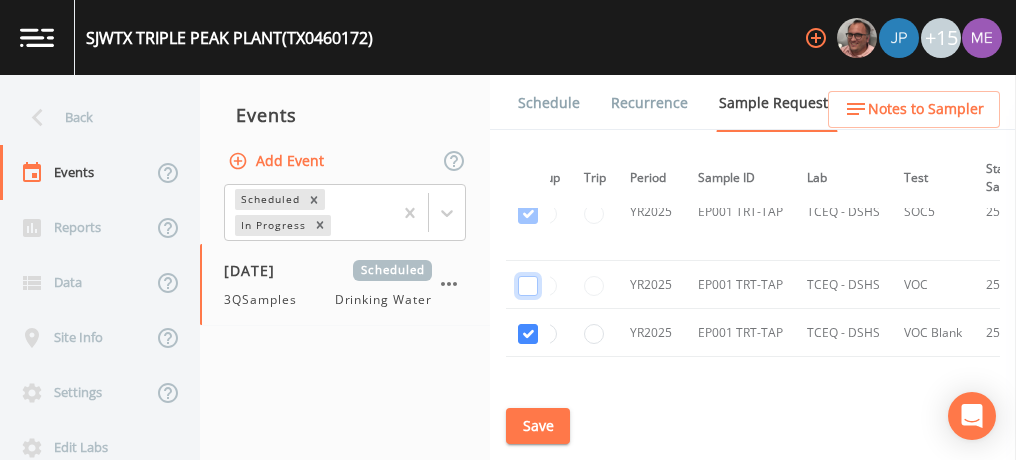 click at bounding box center (528, -7934) 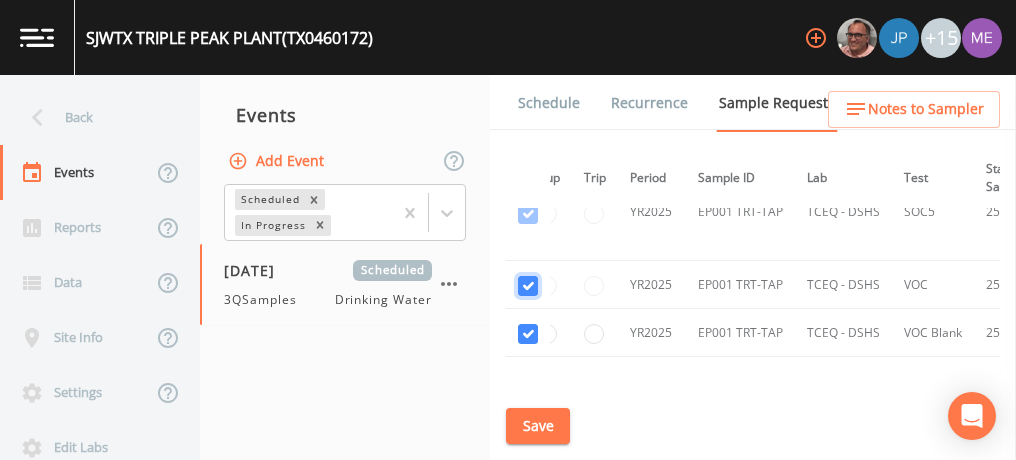 checkbox on "true" 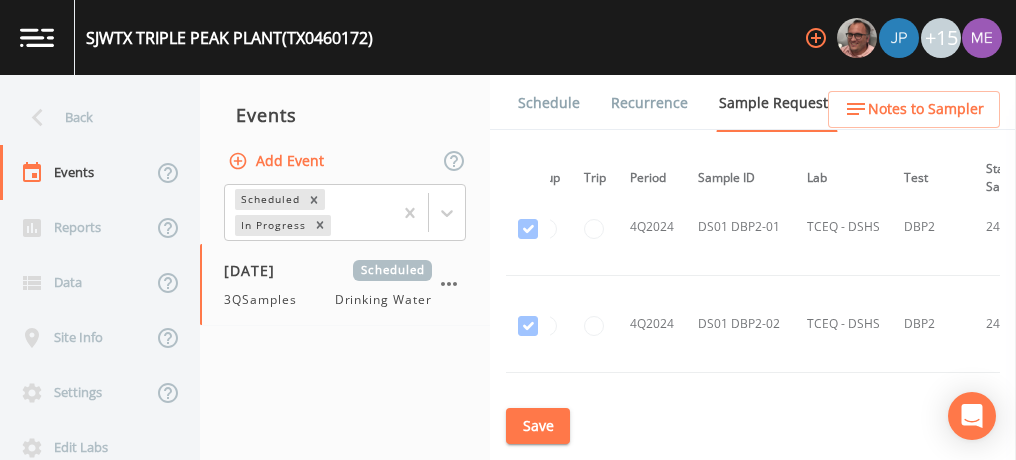 scroll, scrollTop: 7770, scrollLeft: 26, axis: both 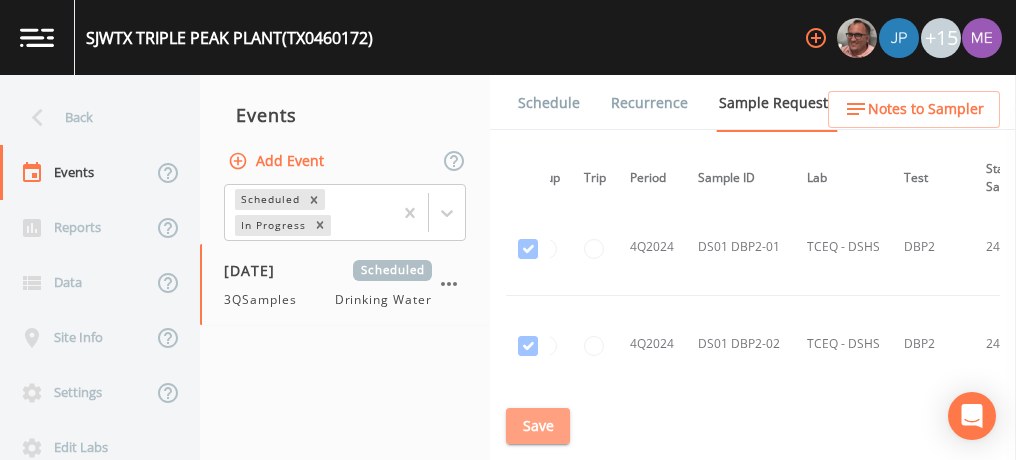click on "Save" at bounding box center [538, 426] 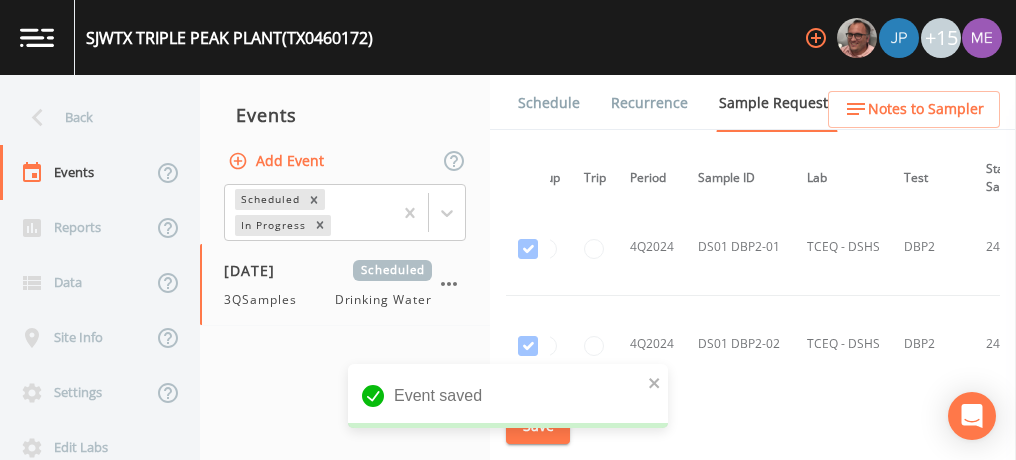 scroll, scrollTop: 7801, scrollLeft: 26, axis: both 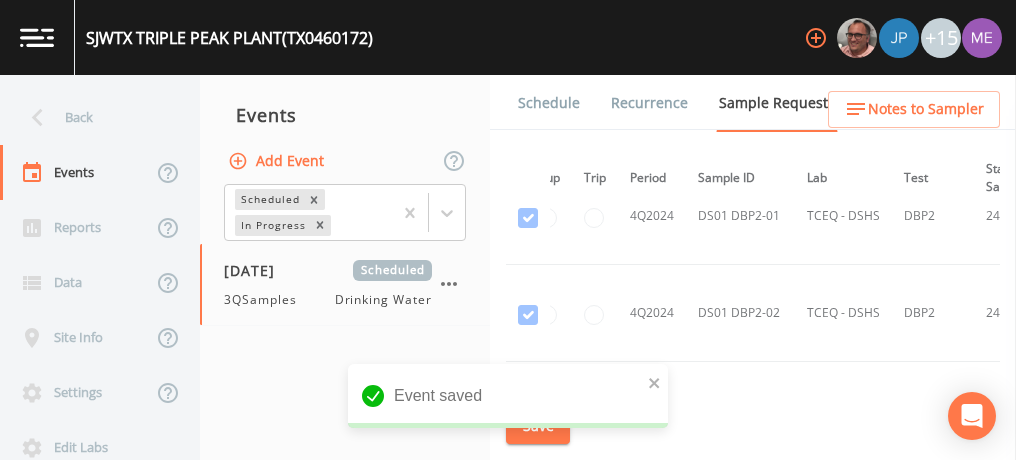 click on "Schedule" at bounding box center (549, 103) 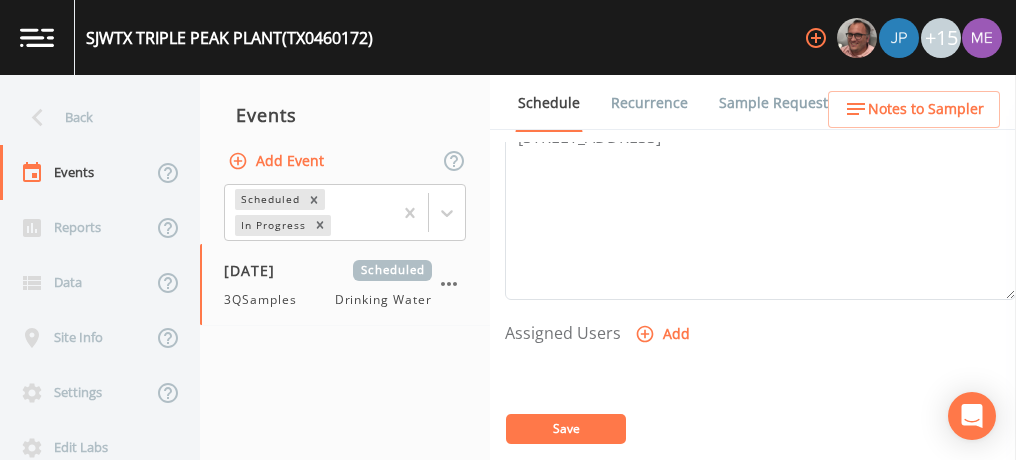 scroll, scrollTop: 689, scrollLeft: 0, axis: vertical 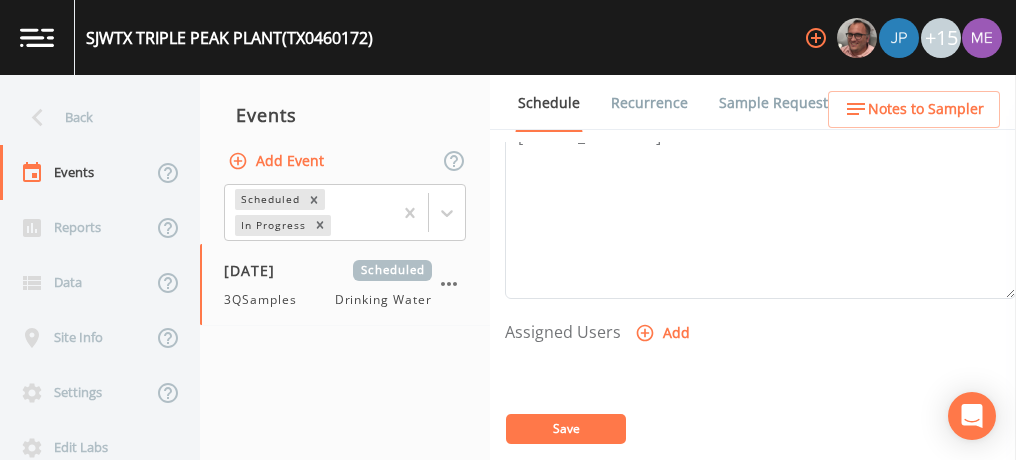 click 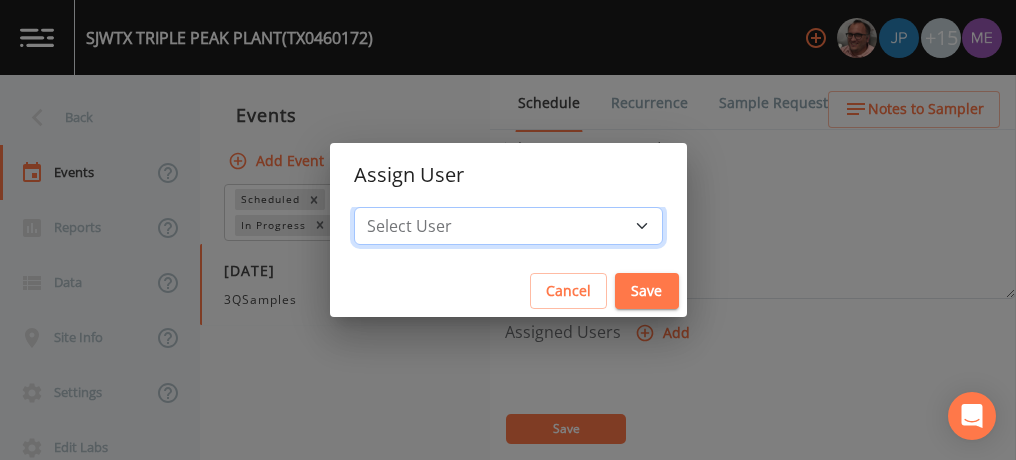 click on "Select User [PERSON_NAME] [PERSON_NAME]  [PERSON_NAME] [PERSON_NAME]  [PERSON_NAME] [PERSON_NAME] [PERSON_NAME] [PERSON_NAME] [PERSON_NAME] [PERSON_NAME][EMAIL_ADDRESS][DOMAIN_NAME] [PERSON_NAME] [PERSON_NAME] [PERSON_NAME] [PERSON_NAME] [PERSON_NAME] [PERSON_NAME] [PERSON_NAME][EMAIL_ADDRESS][DOMAIN_NAME]" at bounding box center [508, 226] 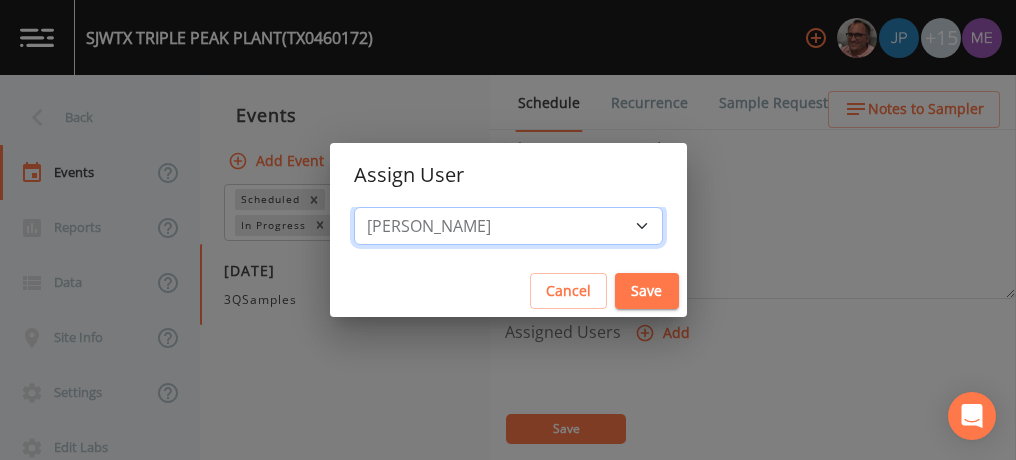 click on "Select User [PERSON_NAME] [PERSON_NAME]  [PERSON_NAME] [PERSON_NAME]  [PERSON_NAME] [PERSON_NAME] [PERSON_NAME] [PERSON_NAME] [PERSON_NAME] [PERSON_NAME][EMAIL_ADDRESS][DOMAIN_NAME] [PERSON_NAME] [PERSON_NAME] [PERSON_NAME] [PERSON_NAME] [PERSON_NAME] [PERSON_NAME] [PERSON_NAME][EMAIL_ADDRESS][DOMAIN_NAME]" at bounding box center (508, 226) 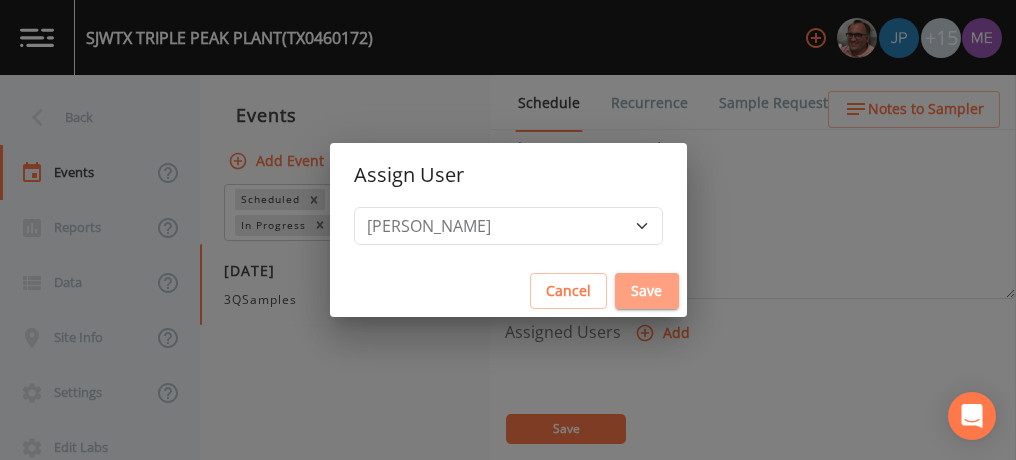click on "Save" at bounding box center [647, 291] 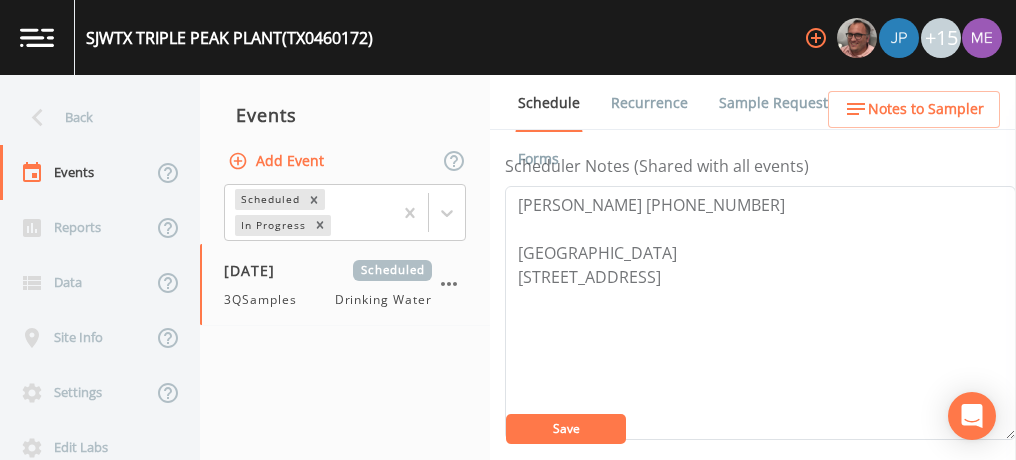 scroll, scrollTop: 524, scrollLeft: 0, axis: vertical 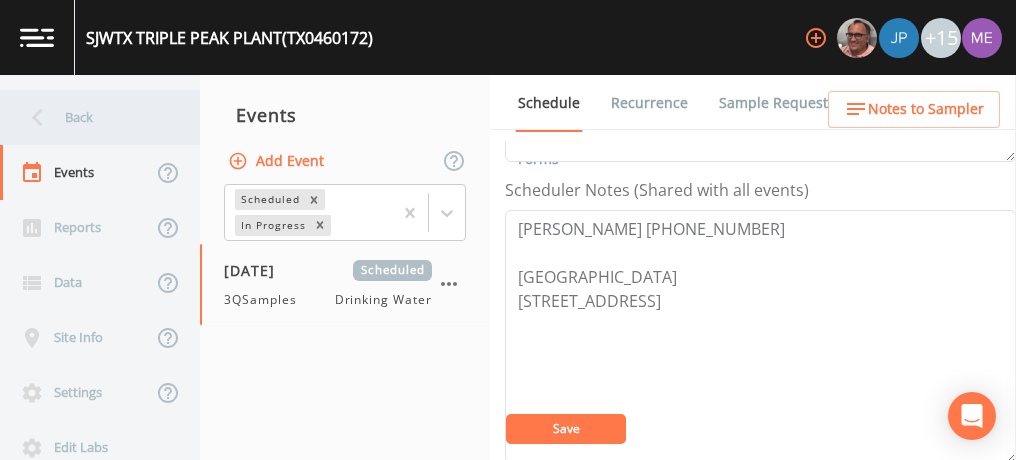 click on "Back" at bounding box center (90, 117) 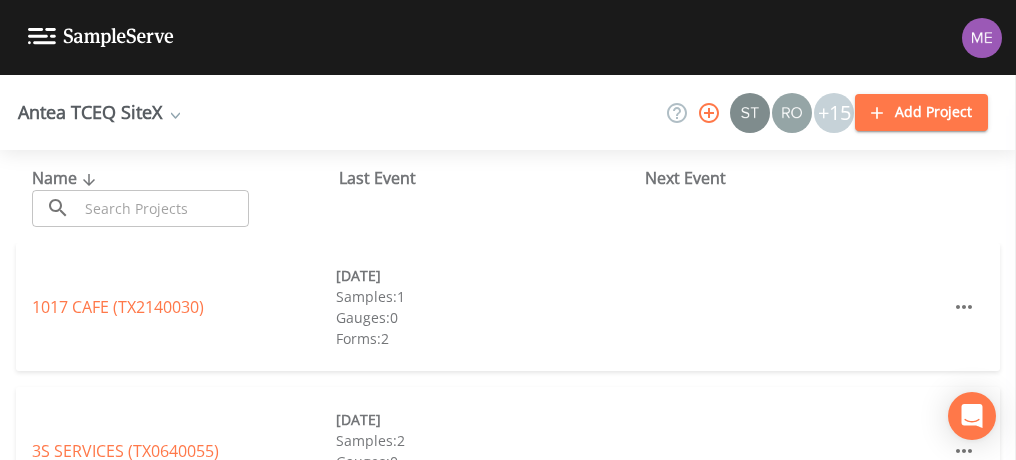 click at bounding box center (163, 208) 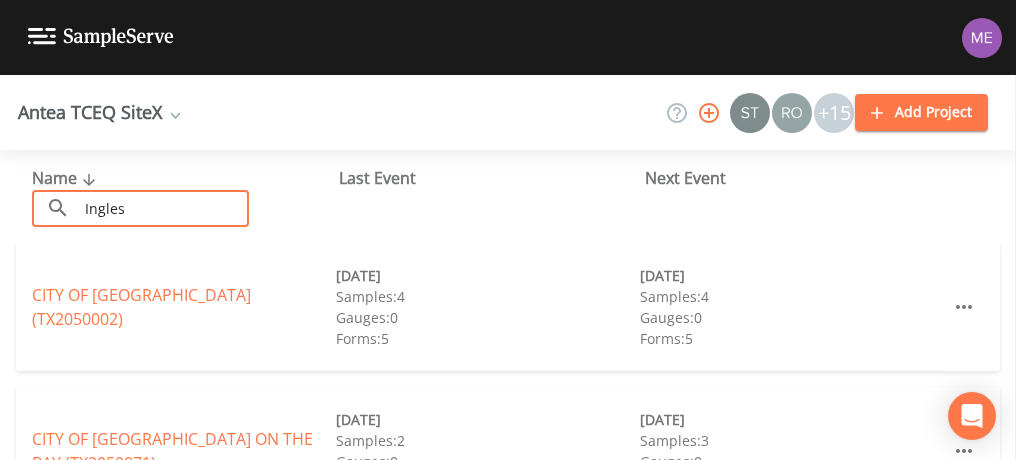 type on "iNGLESIDE ON THE BAY" 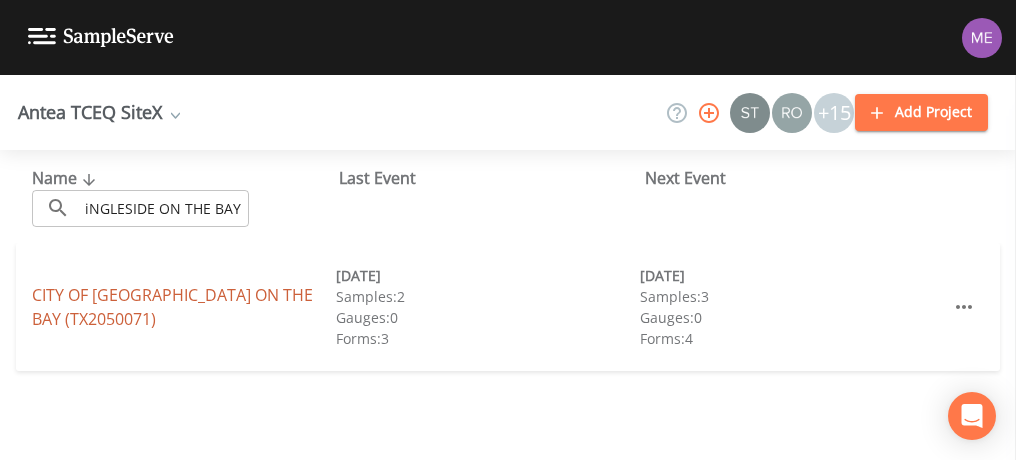 click on "CITY OF [GEOGRAPHIC_DATA] ON THE BAY   (TX2050071)" at bounding box center [172, 307] 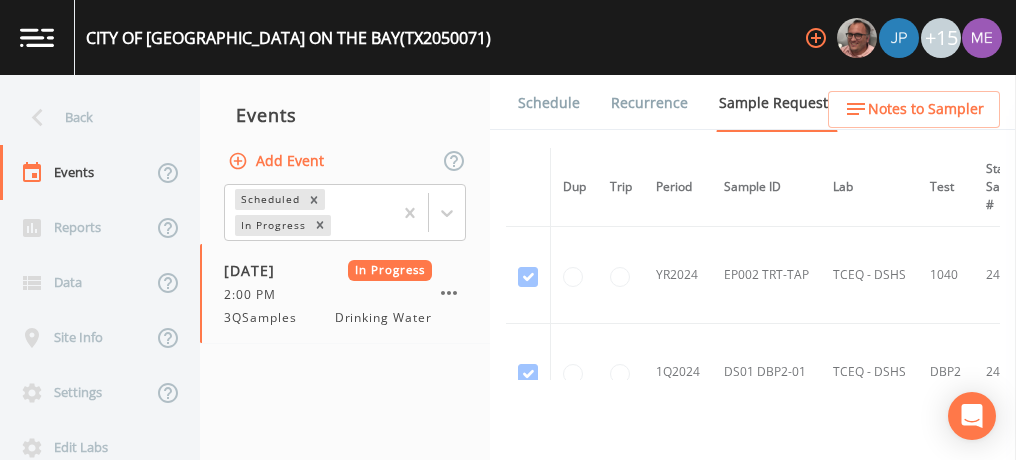 click on "Forms" at bounding box center (538, 159) 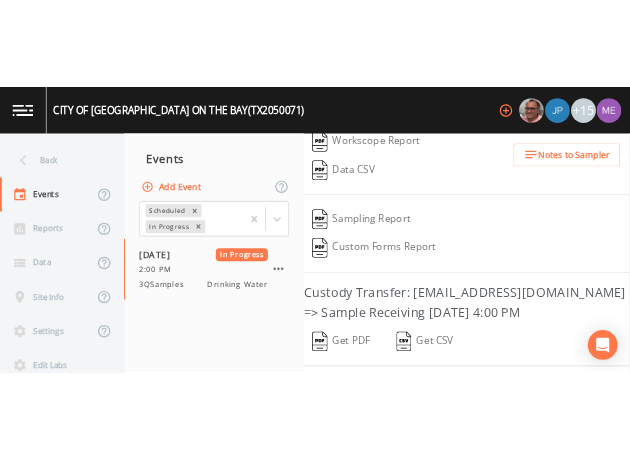 scroll, scrollTop: 344, scrollLeft: 0, axis: vertical 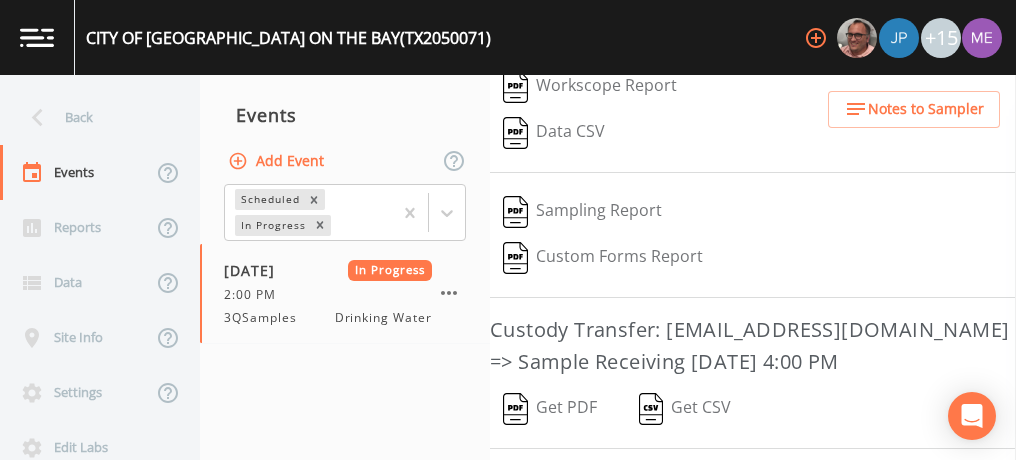 click at bounding box center (515, 409) 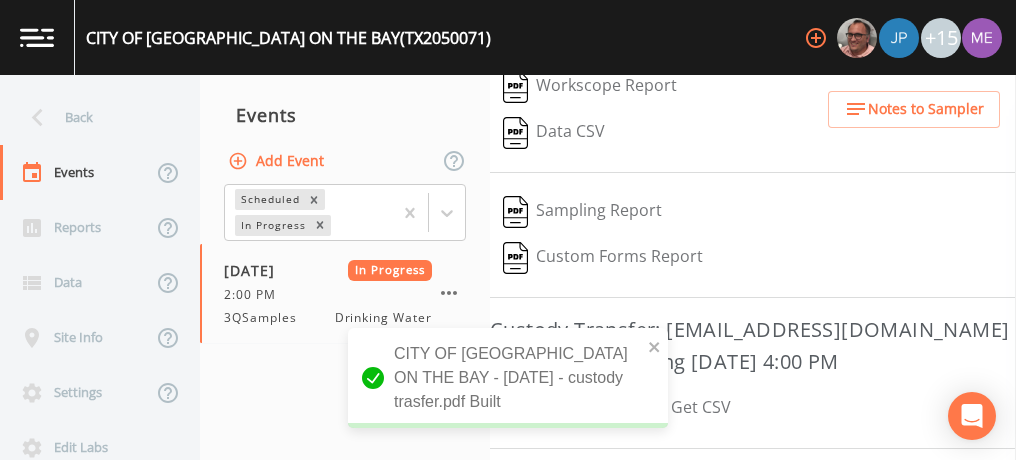 scroll, scrollTop: 608, scrollLeft: 0, axis: vertical 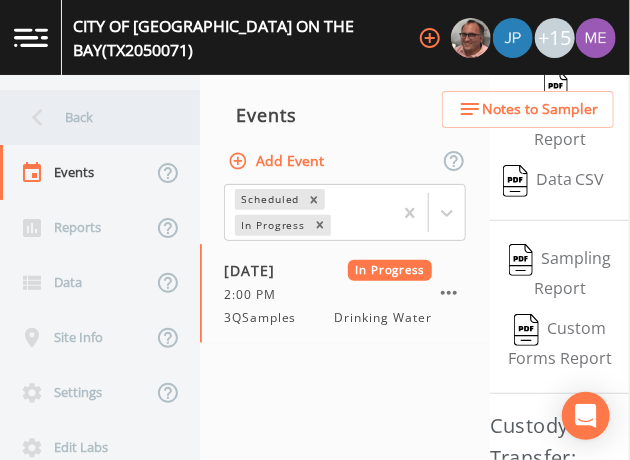 click on "Back" at bounding box center (90, 117) 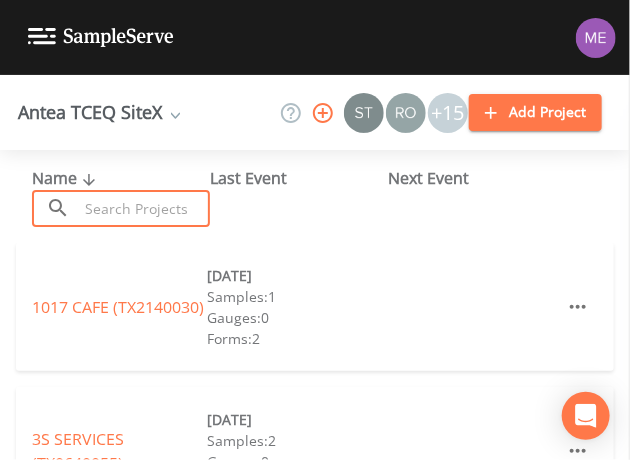 click at bounding box center [144, 208] 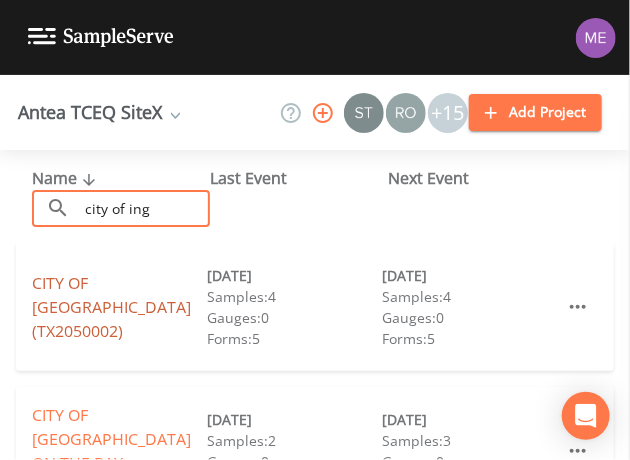 type on "city of ing" 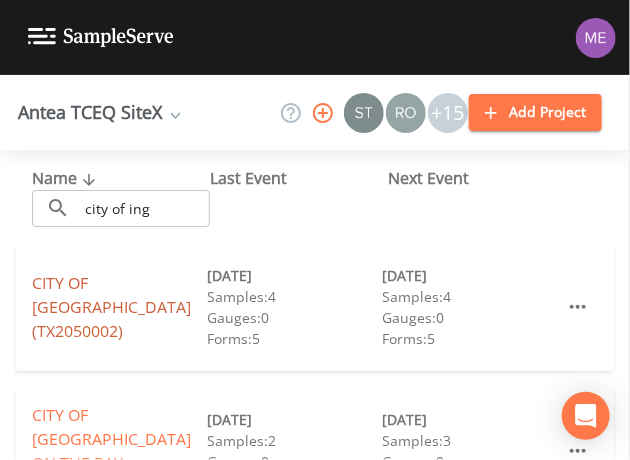 click on "CITY OF [GEOGRAPHIC_DATA]   (TX2050002)" at bounding box center [111, 307] 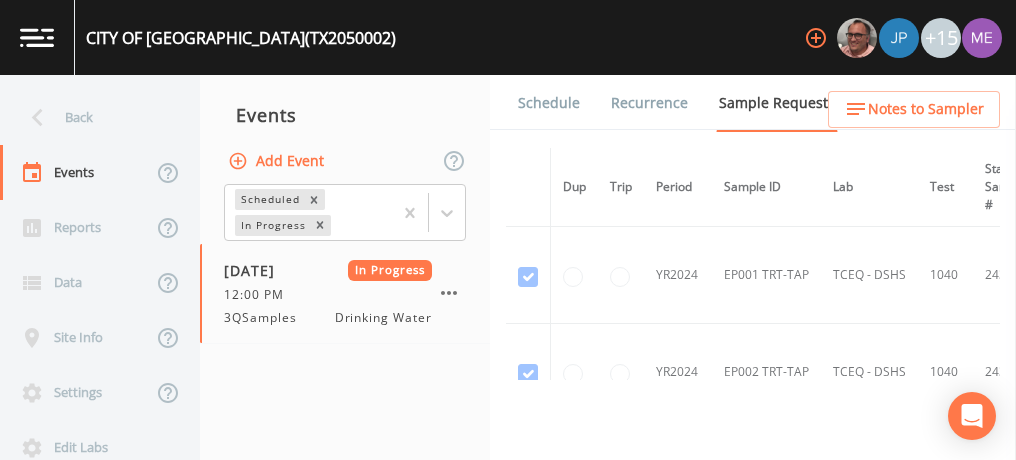 click on "Forms" at bounding box center [538, 159] 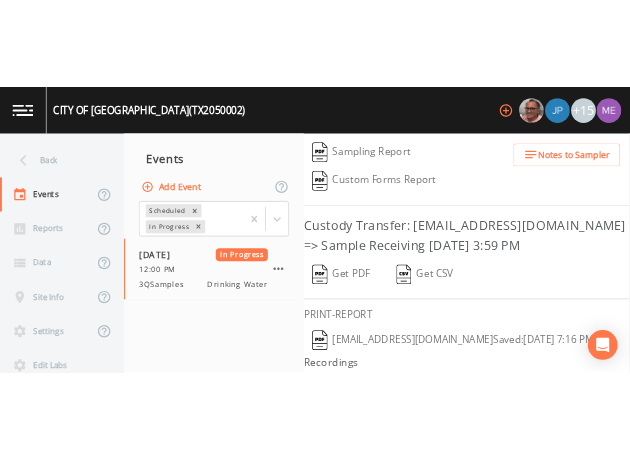 scroll, scrollTop: 477, scrollLeft: 0, axis: vertical 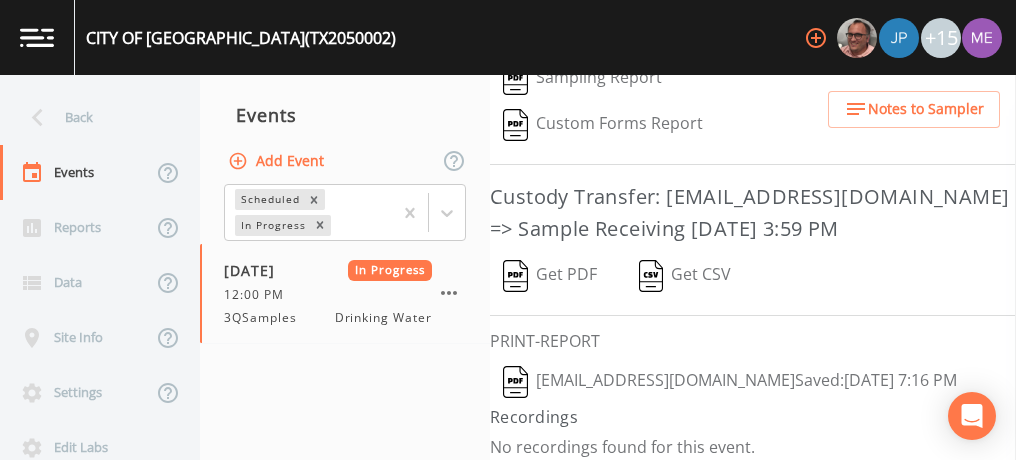 click on "Get PDF" at bounding box center (550, 276) 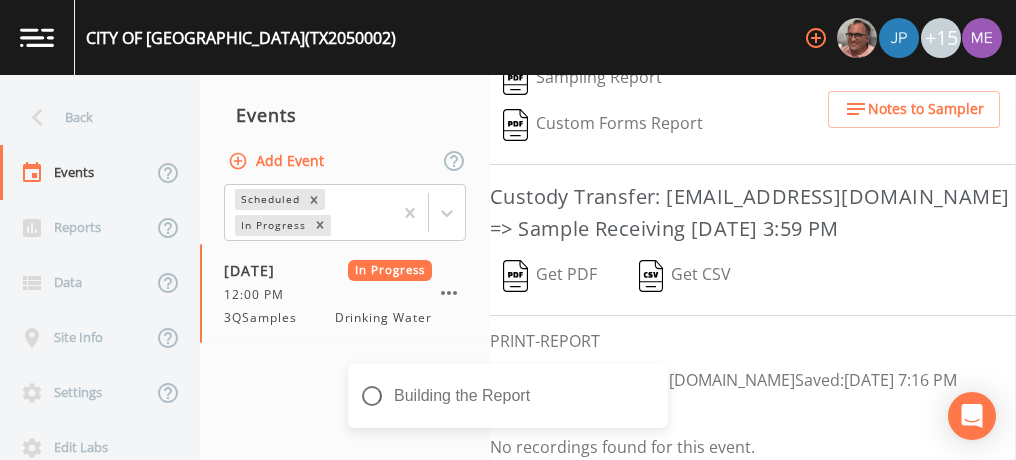 scroll, scrollTop: 789, scrollLeft: 0, axis: vertical 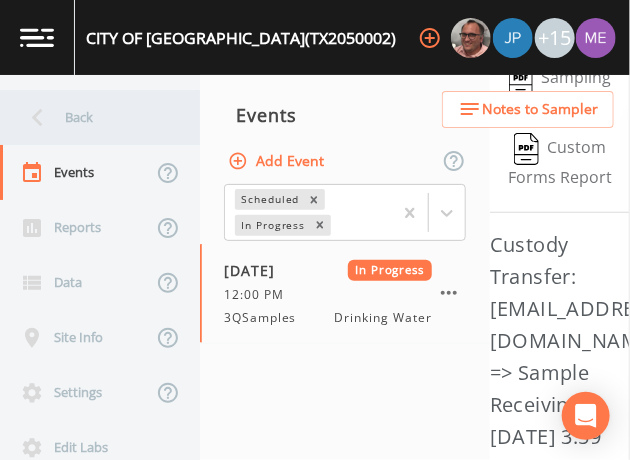 click on "Back" at bounding box center (90, 117) 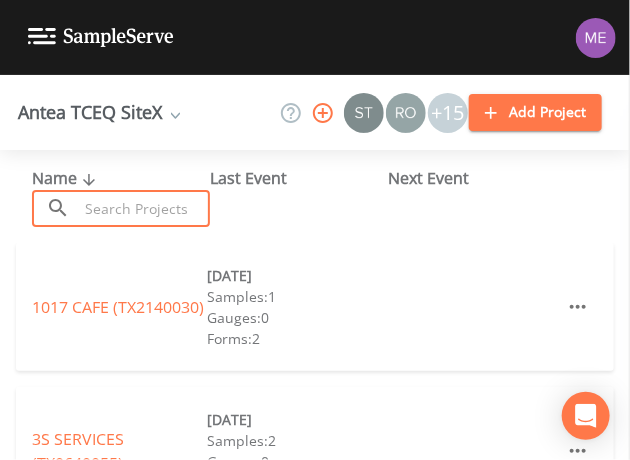 click at bounding box center (144, 208) 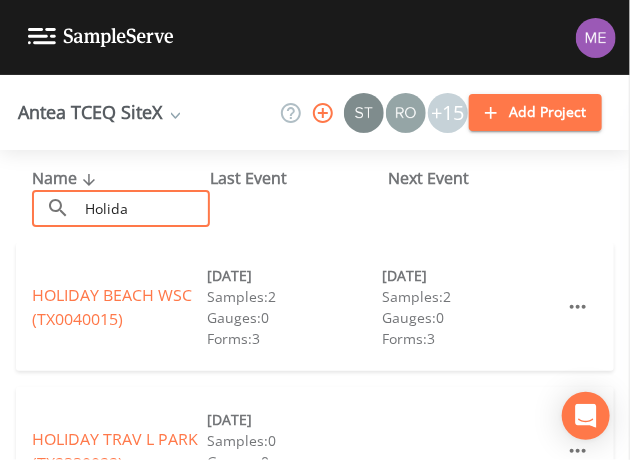 type on "Holiday Beach" 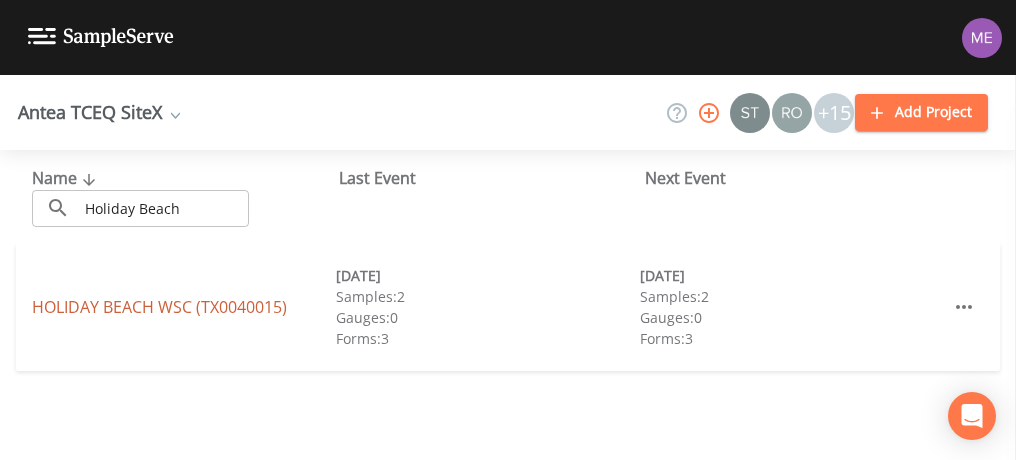 click on "HOLIDAY BEACH WSC   (TX0040015)" at bounding box center [159, 307] 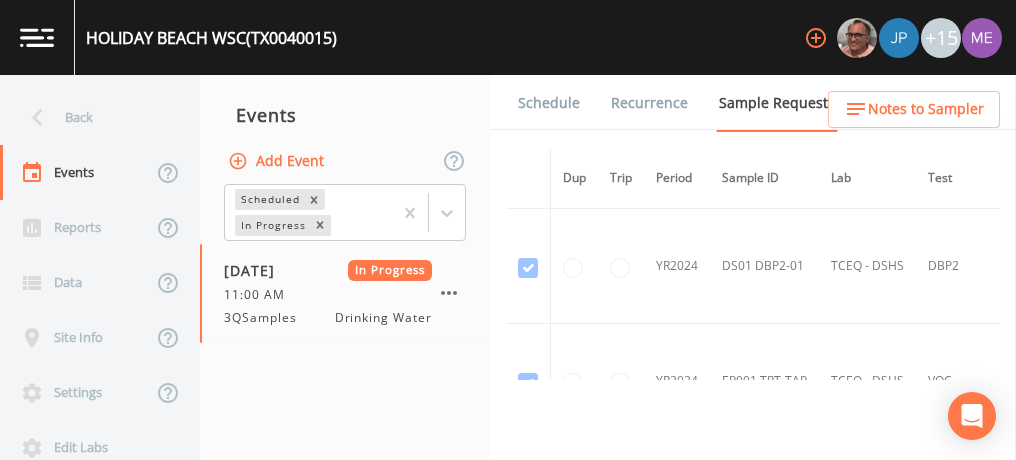 click on "Forms" at bounding box center (538, 159) 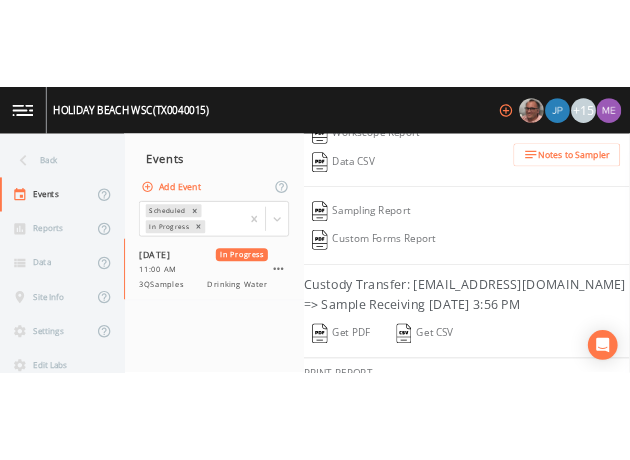 scroll, scrollTop: 390, scrollLeft: 0, axis: vertical 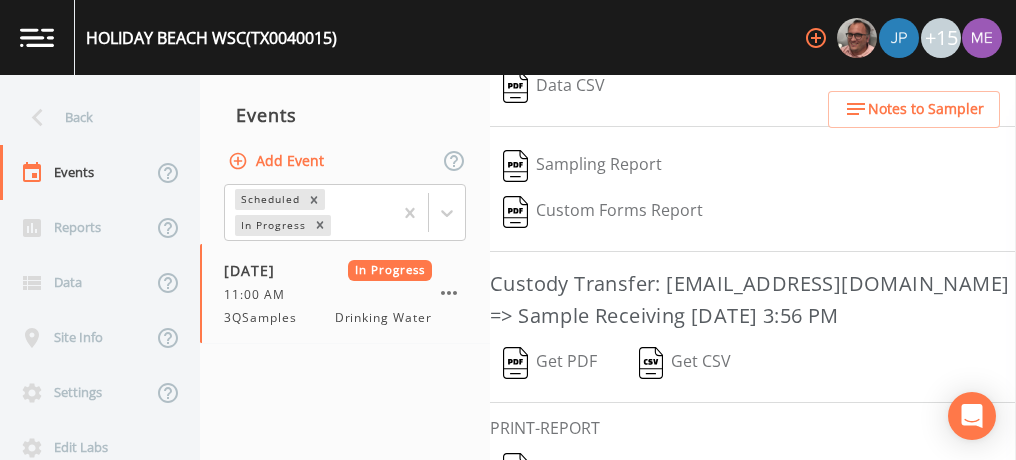 click on "Get PDF" at bounding box center [550, 363] 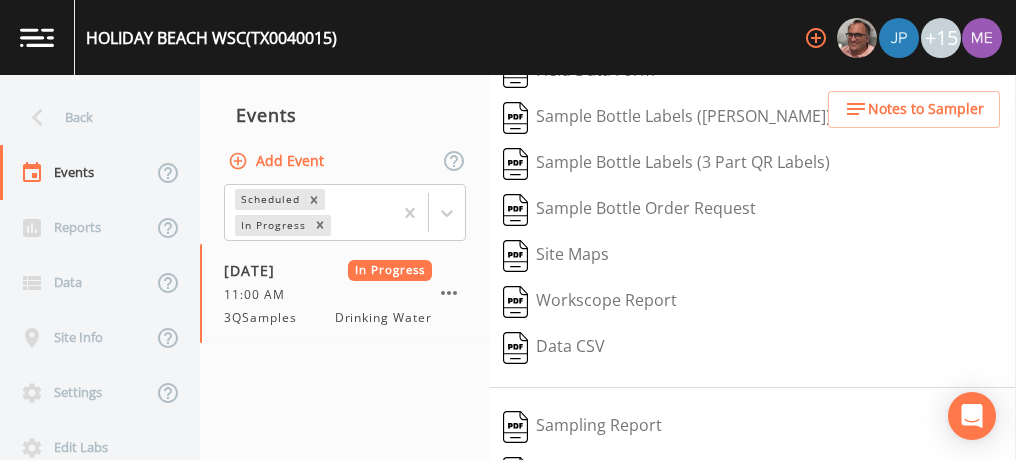 scroll, scrollTop: 0, scrollLeft: 0, axis: both 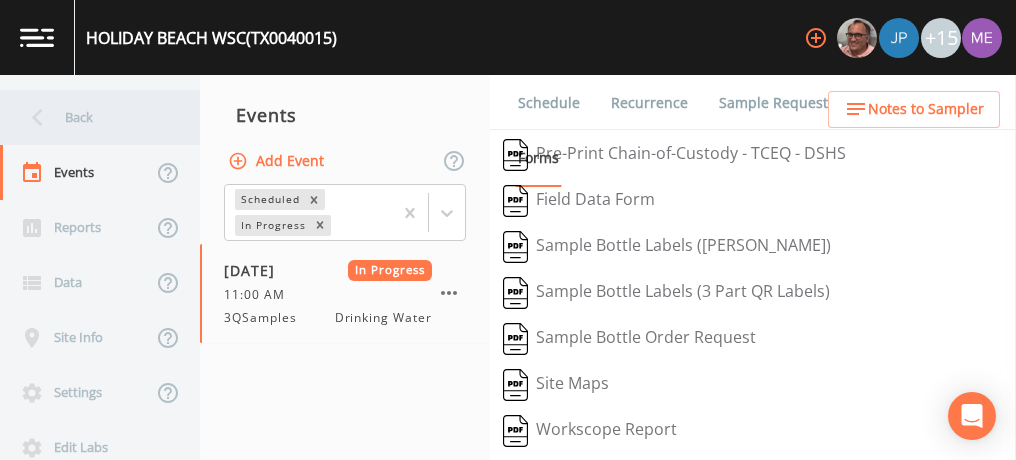 click on "Back" at bounding box center [90, 117] 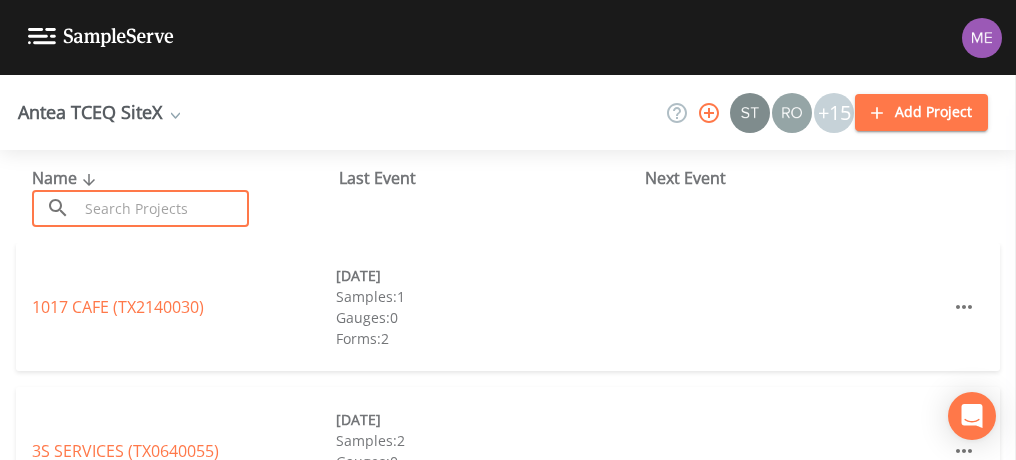 click at bounding box center (163, 208) 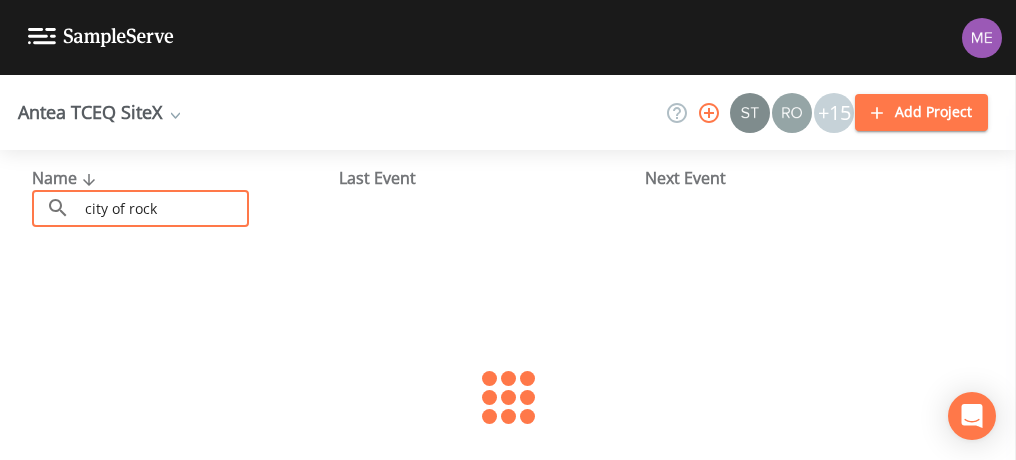 type on "city of [GEOGRAPHIC_DATA]" 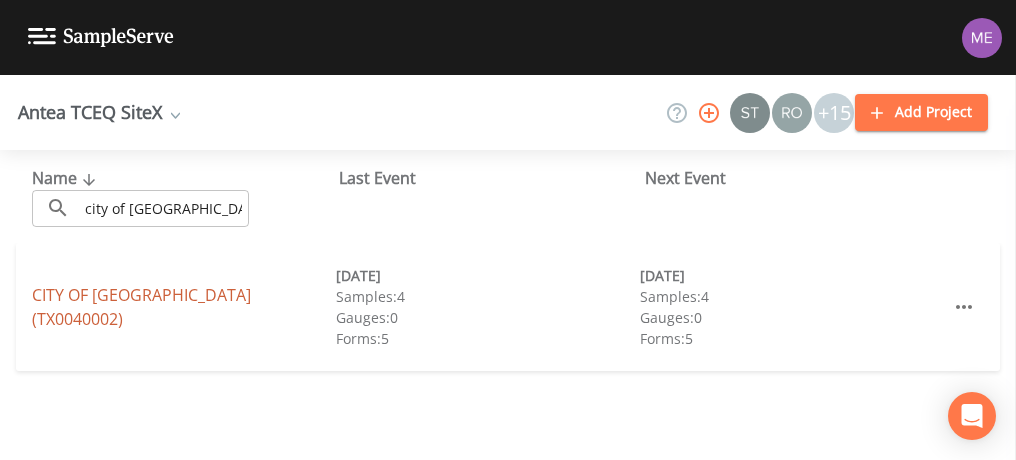 click on "CITY OF [GEOGRAPHIC_DATA]   (TX0040002)" at bounding box center [141, 307] 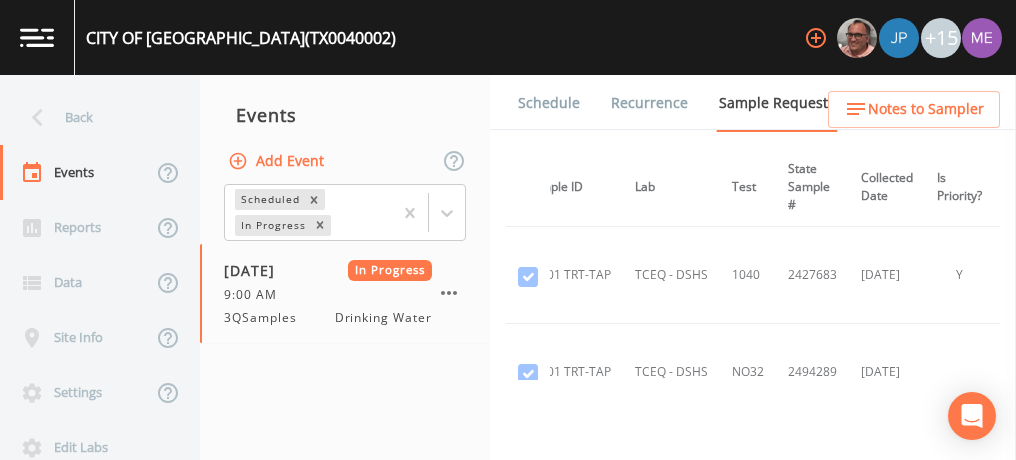 scroll, scrollTop: 0, scrollLeft: 202, axis: horizontal 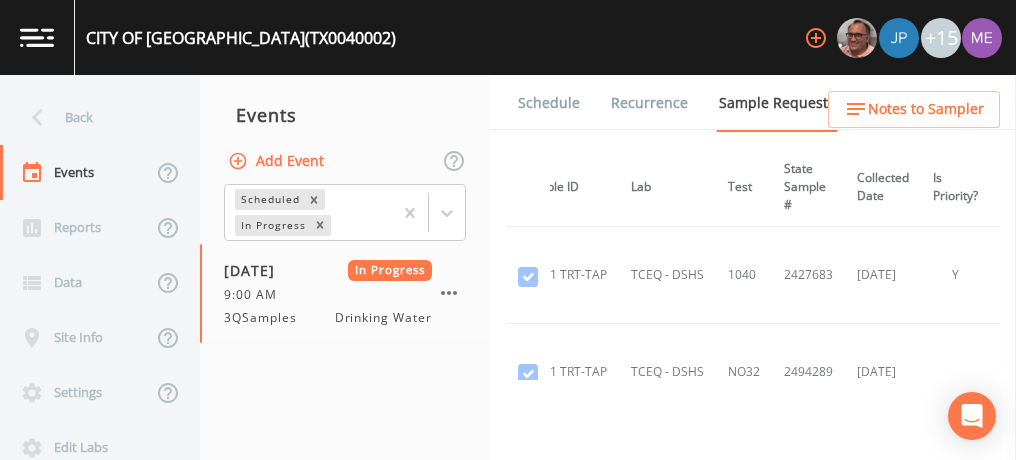click on "Forms" at bounding box center (538, 159) 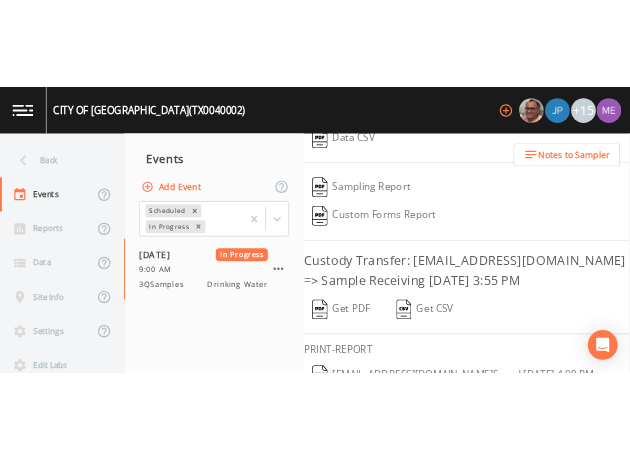 scroll, scrollTop: 395, scrollLeft: 0, axis: vertical 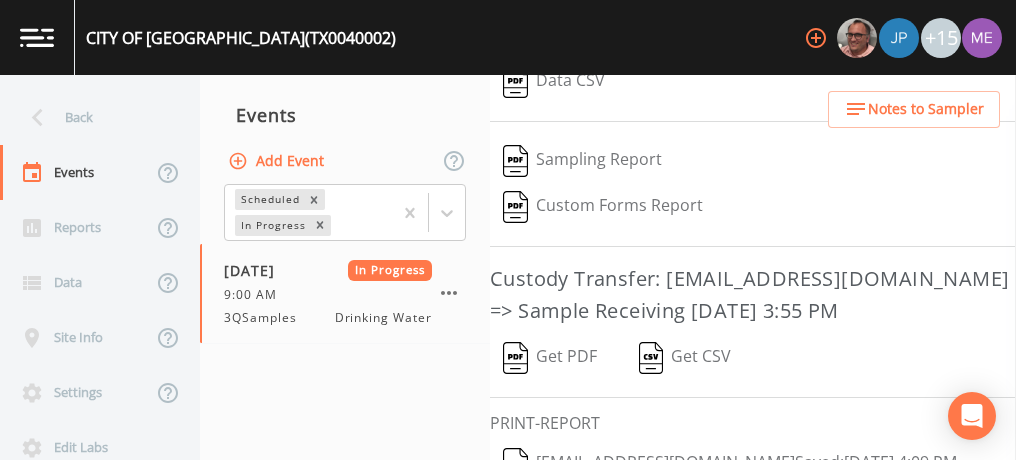 click on "Get PDF" at bounding box center (550, 358) 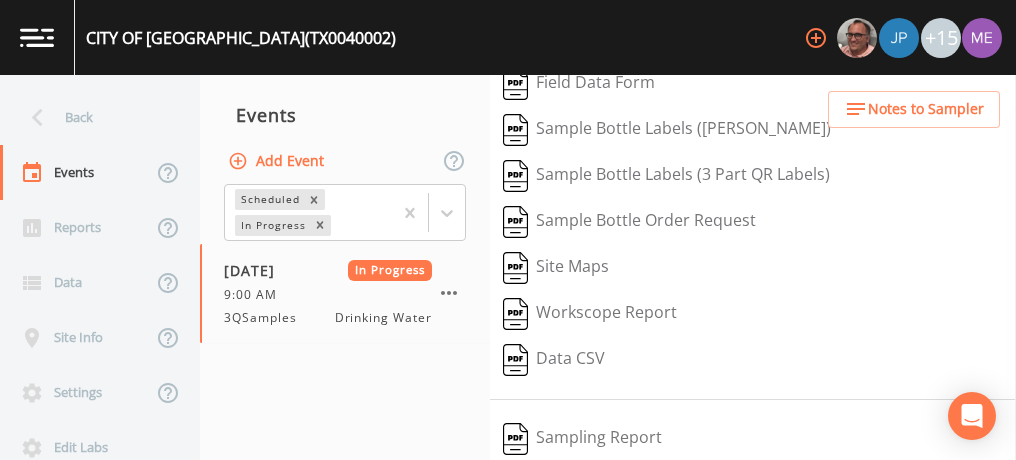 scroll, scrollTop: 0, scrollLeft: 0, axis: both 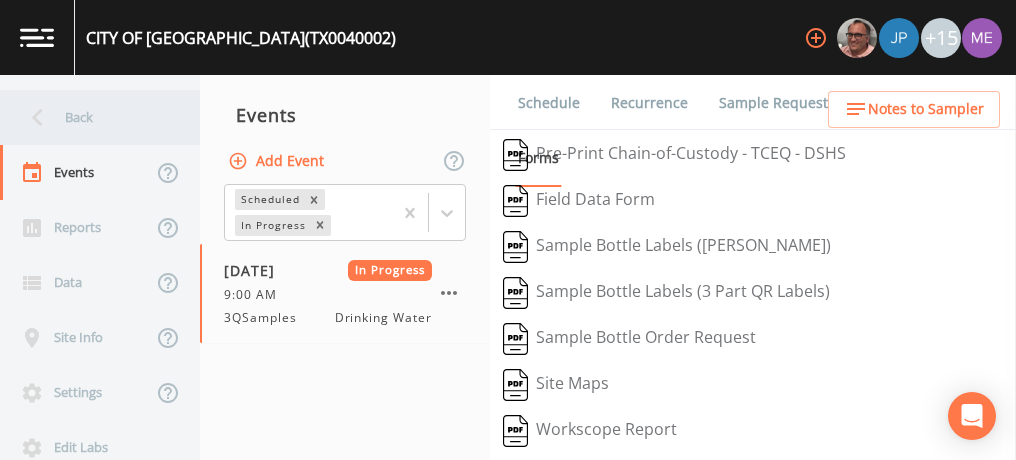 click on "Back" at bounding box center [90, 117] 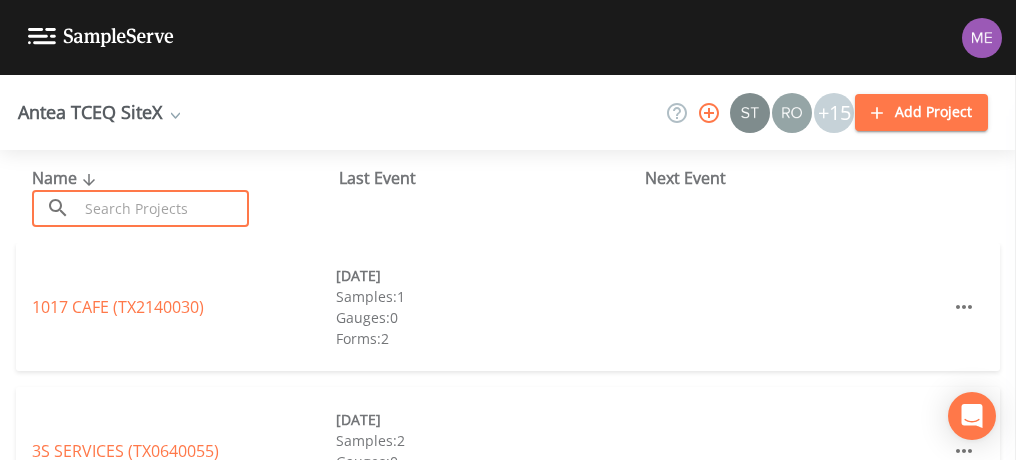 click at bounding box center [163, 208] 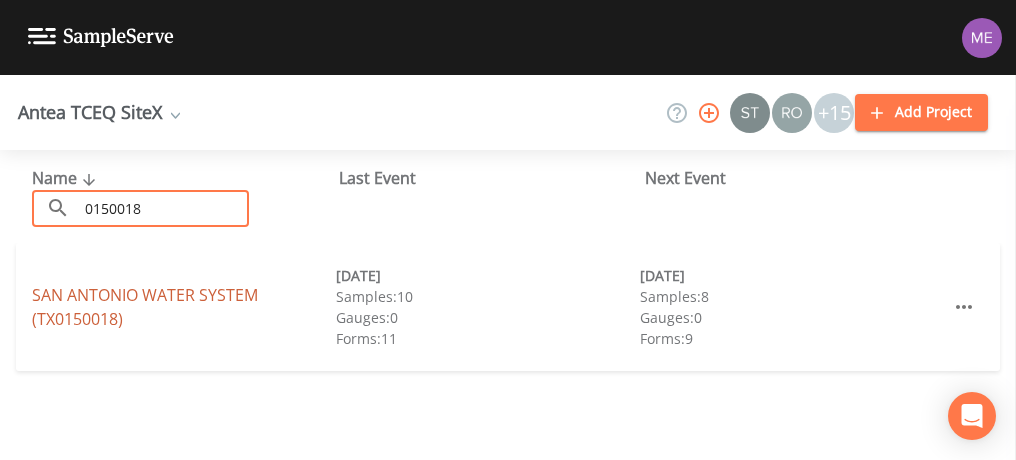 type on "0150018" 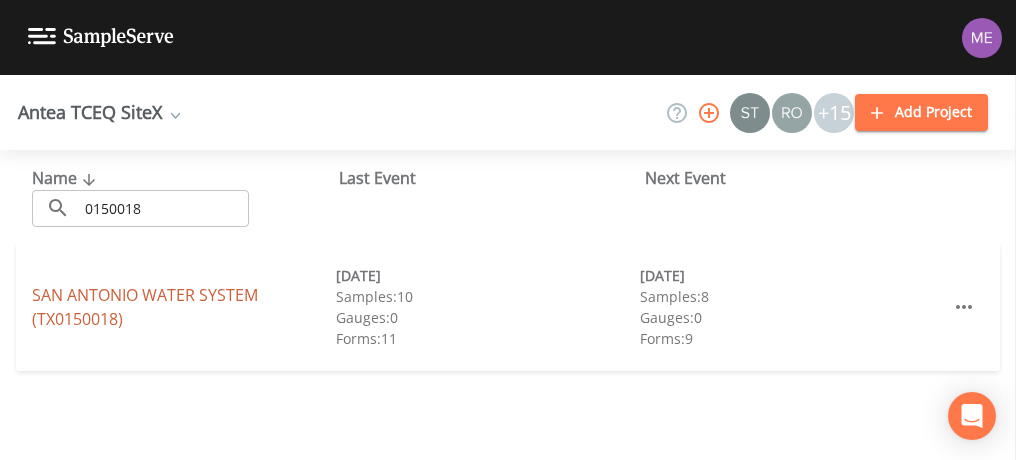 click on "SAN ANTONIO WATER SYSTEM   (TX0150018)" at bounding box center (145, 307) 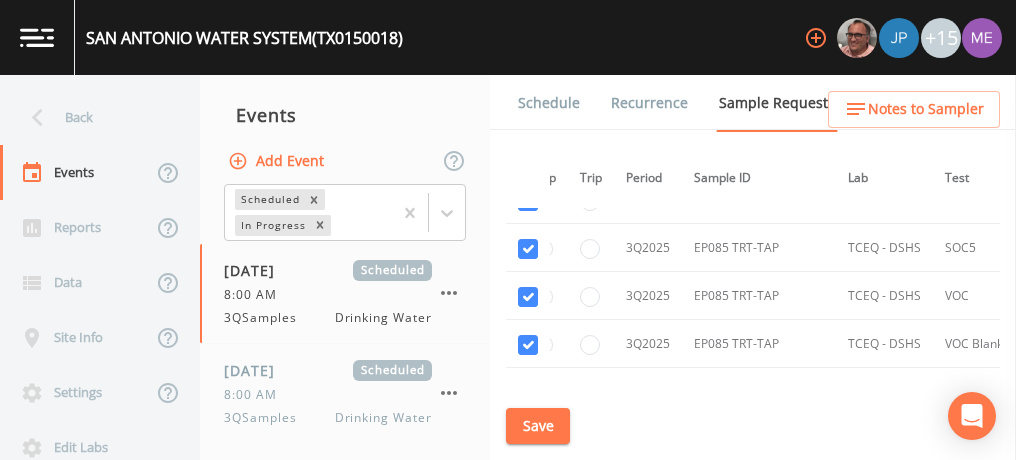 scroll, scrollTop: 51374, scrollLeft: 29, axis: both 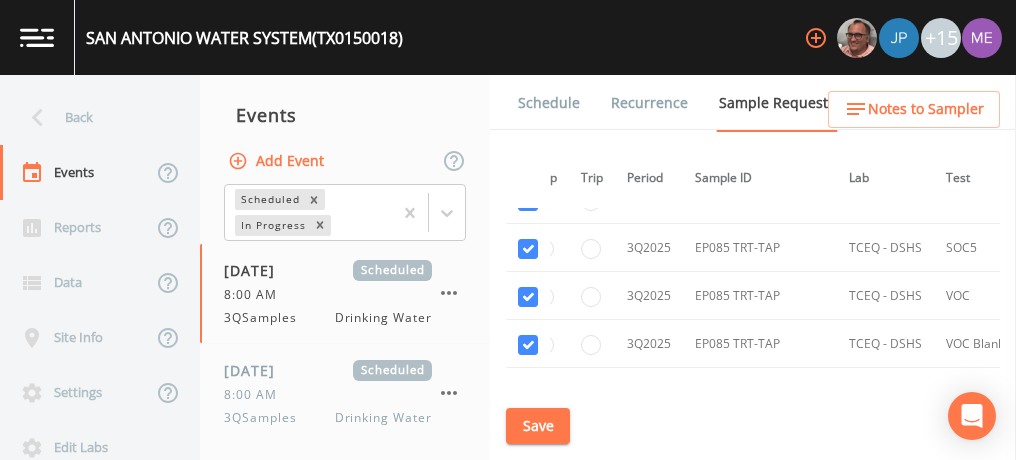 click at bounding box center [591, 585] 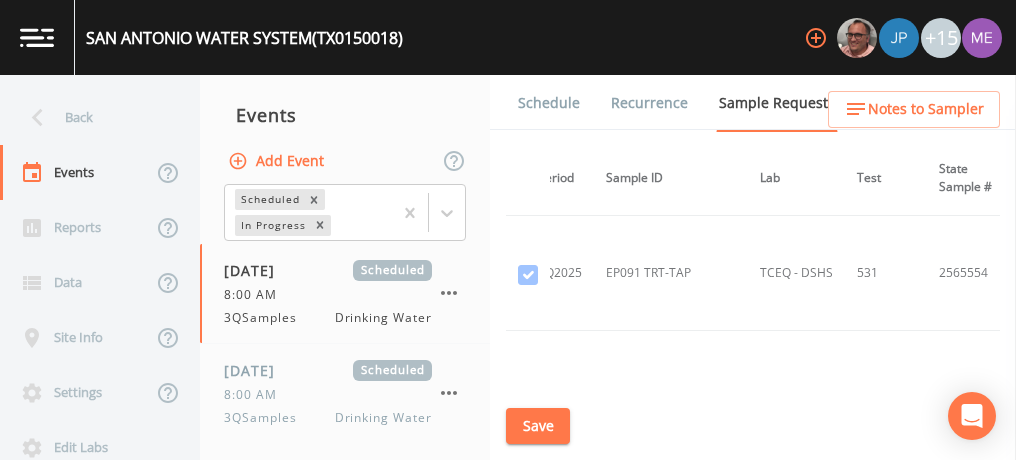 scroll, scrollTop: 54036, scrollLeft: 118, axis: both 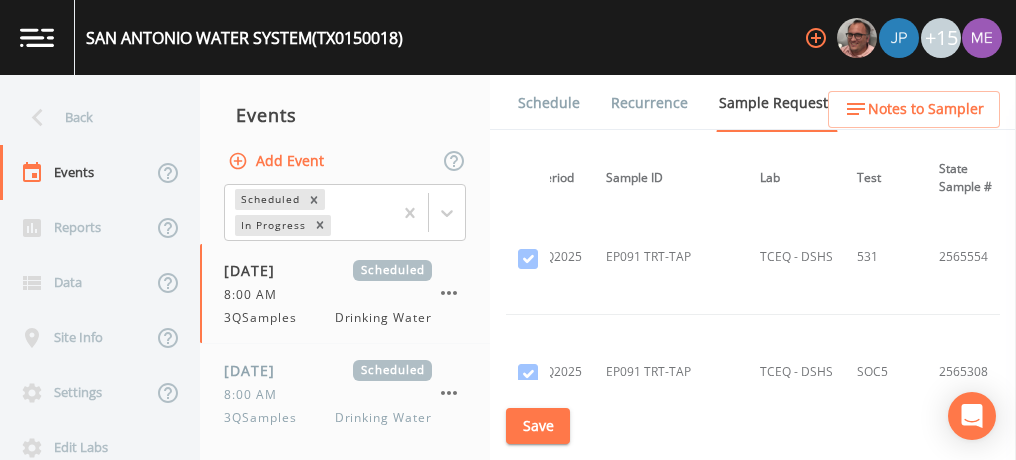 click on "TCEQ - DSHS" at bounding box center (796, 602) 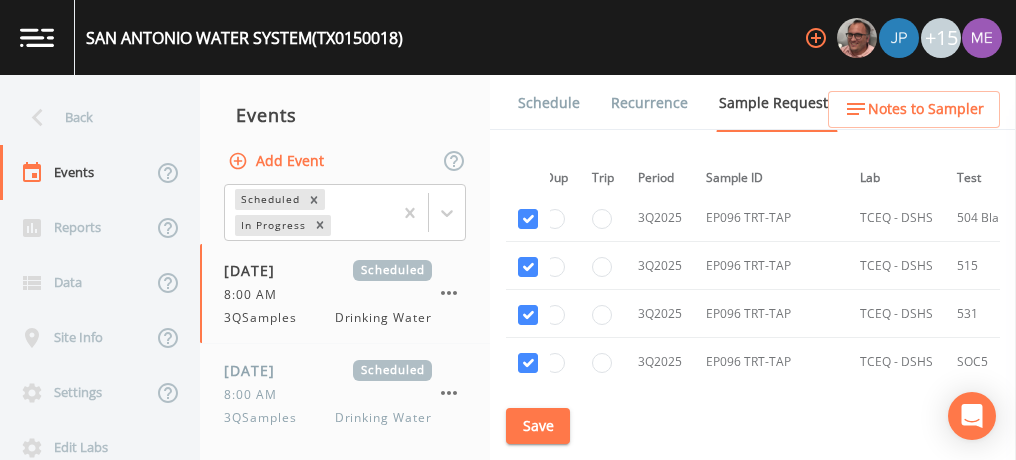 scroll, scrollTop: 55337, scrollLeft: 0, axis: vertical 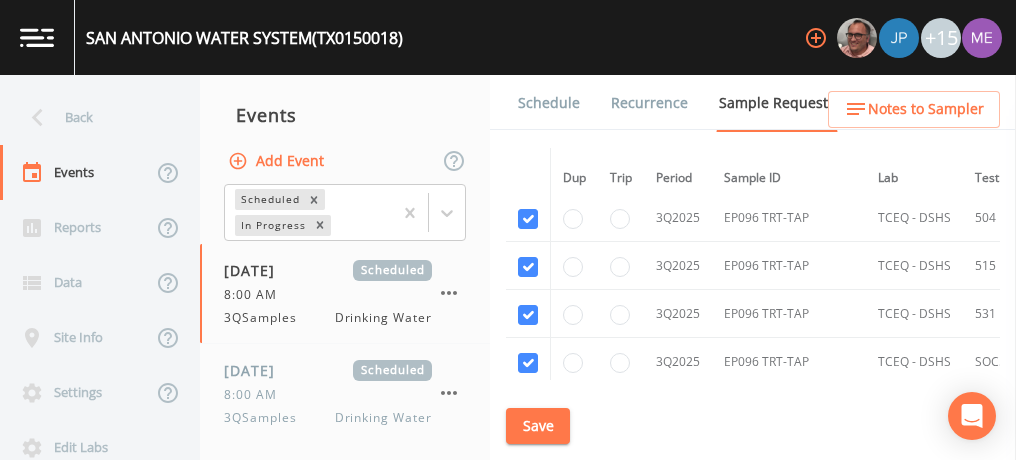 click at bounding box center (573, 603) 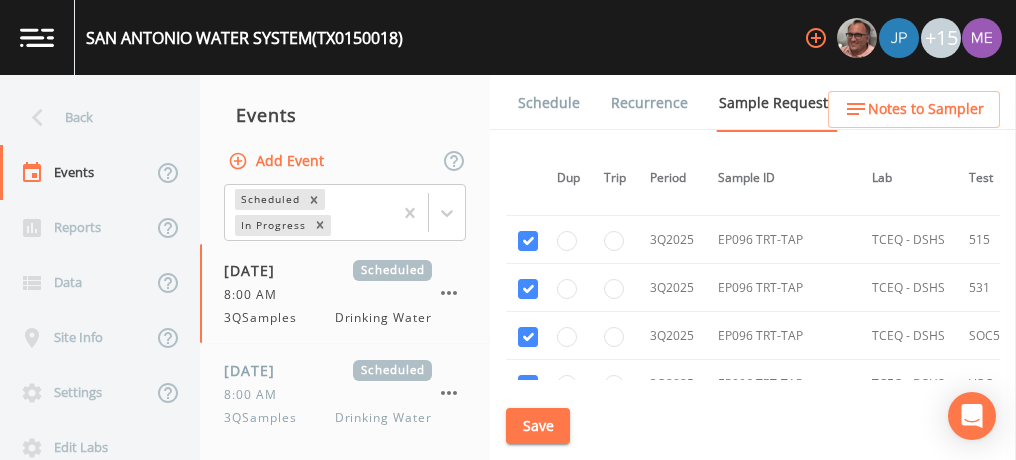 scroll, scrollTop: 55363, scrollLeft: 0, axis: vertical 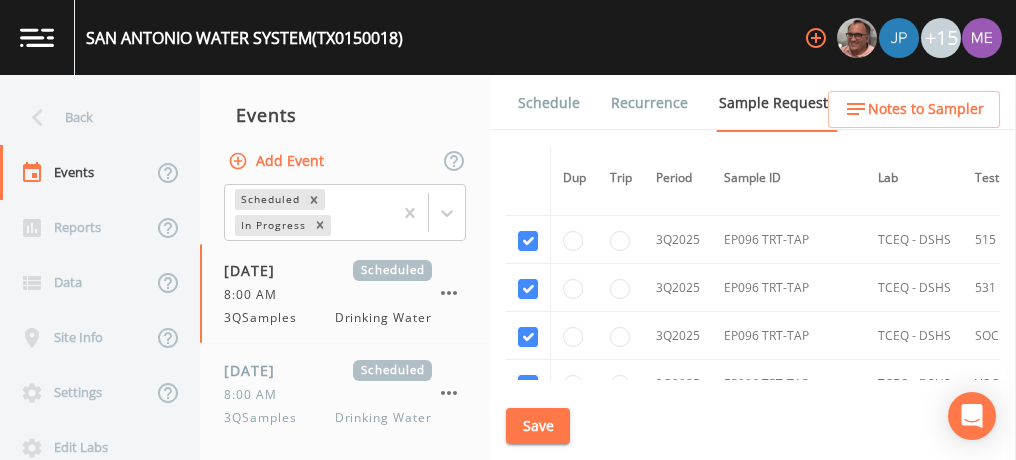 click at bounding box center [573, 625] 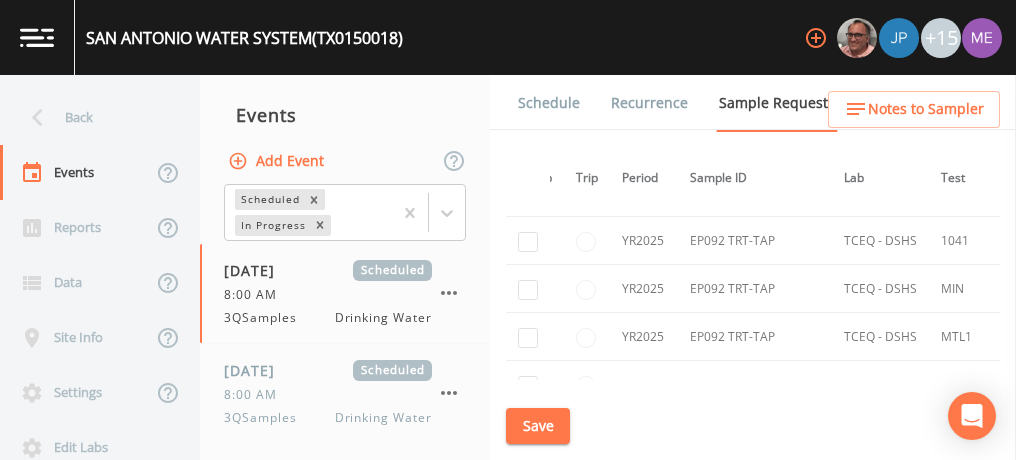 scroll, scrollTop: 37093, scrollLeft: 34, axis: both 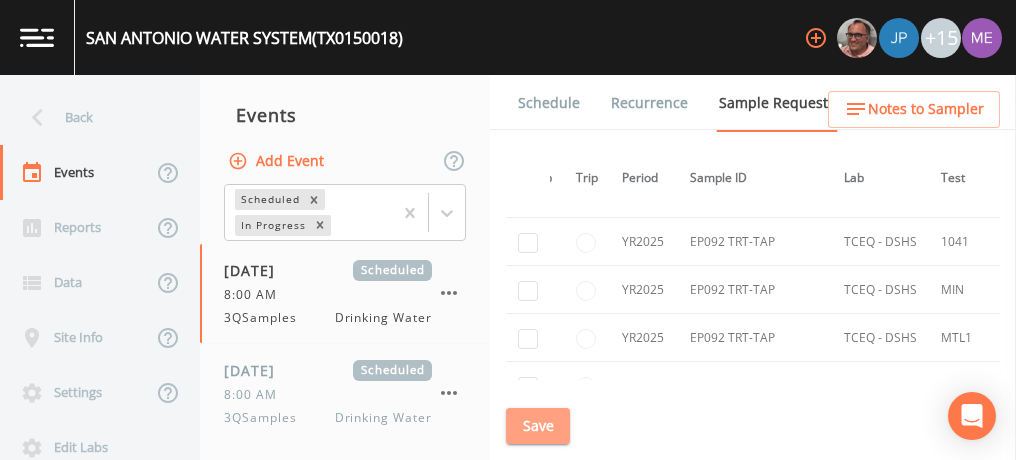 click on "Save" at bounding box center (538, 426) 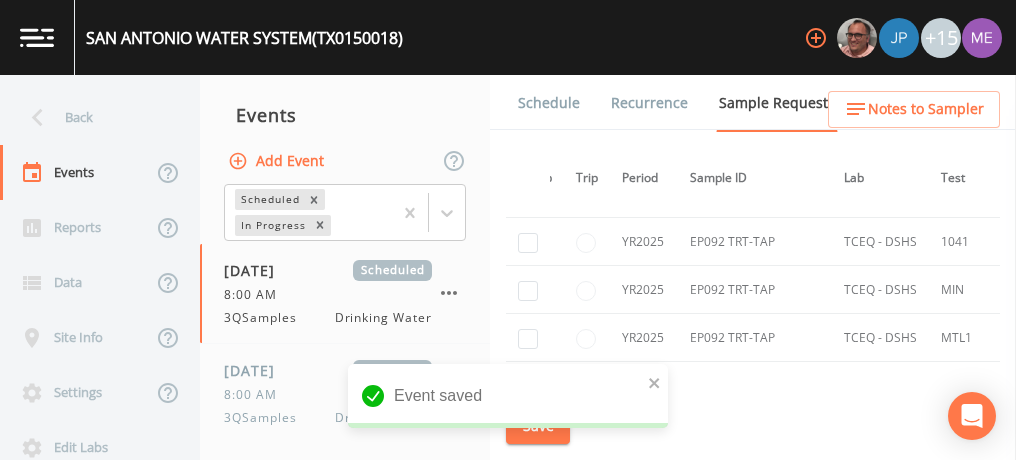 scroll, scrollTop: 37046, scrollLeft: 34, axis: both 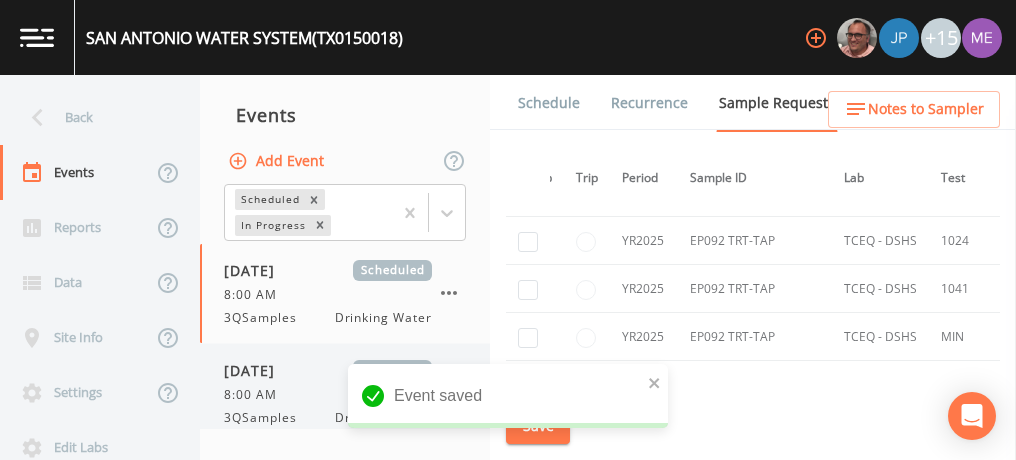 click on "[DATE]" at bounding box center (256, 370) 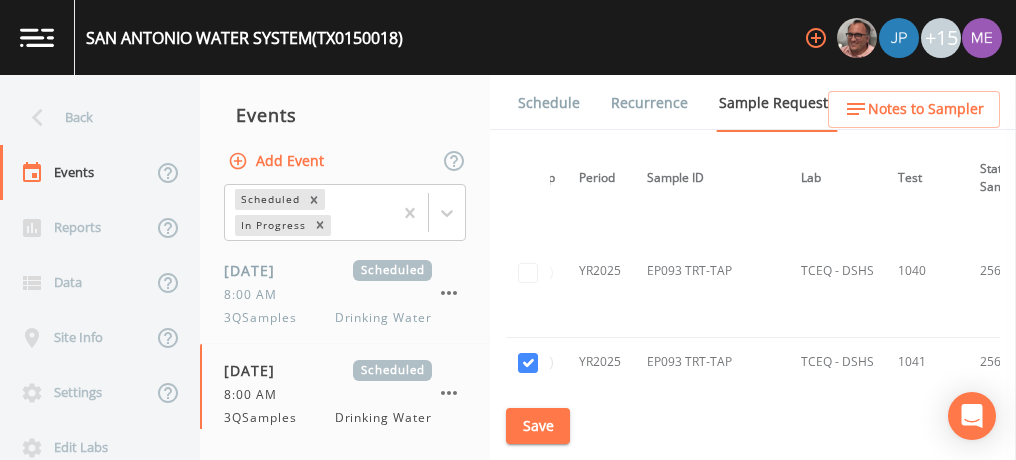 scroll, scrollTop: 36628, scrollLeft: 77, axis: both 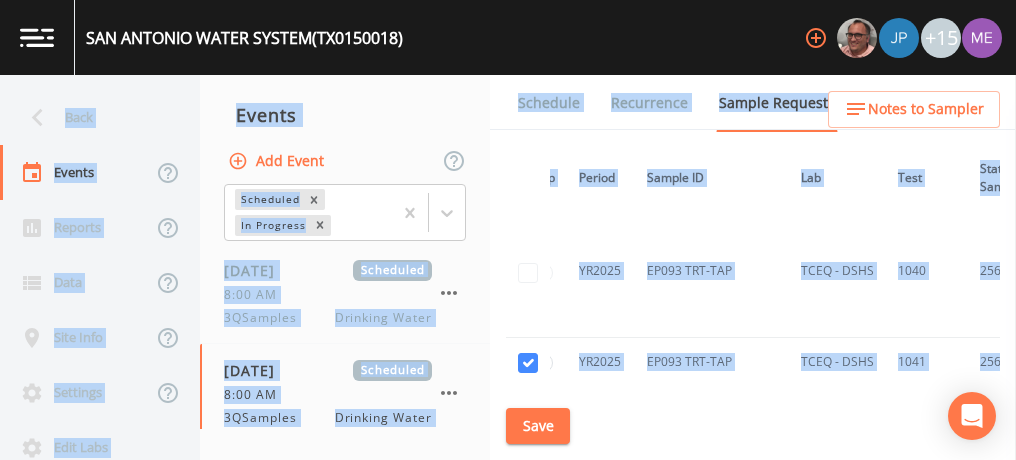 click on "EP095 TRT-TAP" at bounding box center (712, 506) 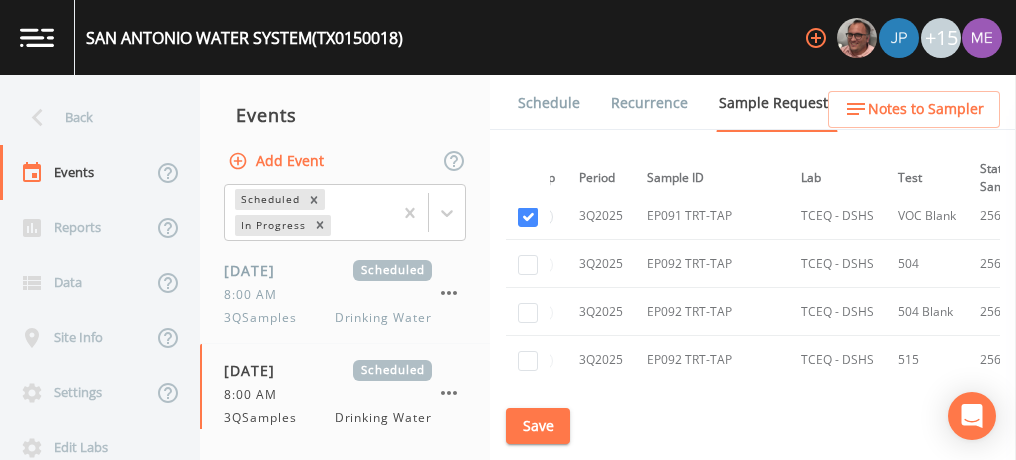 scroll, scrollTop: 55228, scrollLeft: 77, axis: both 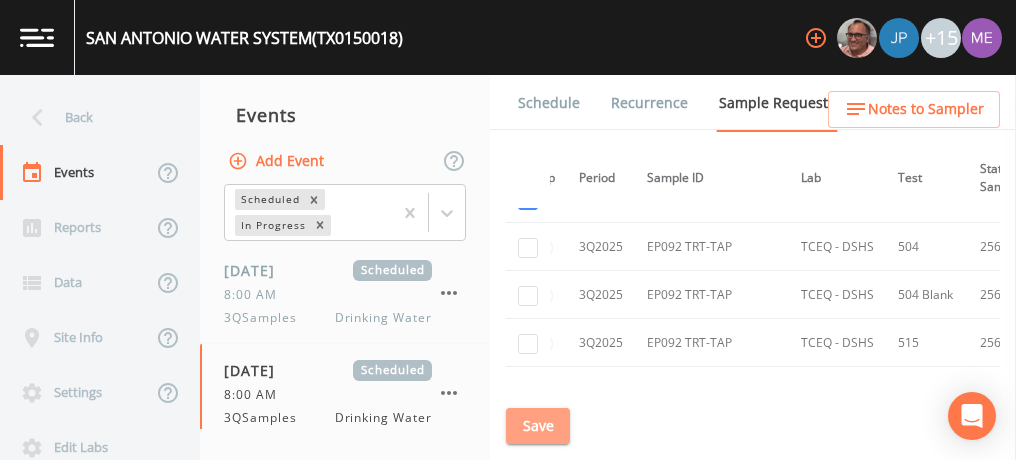 click on "Save" at bounding box center [538, 426] 